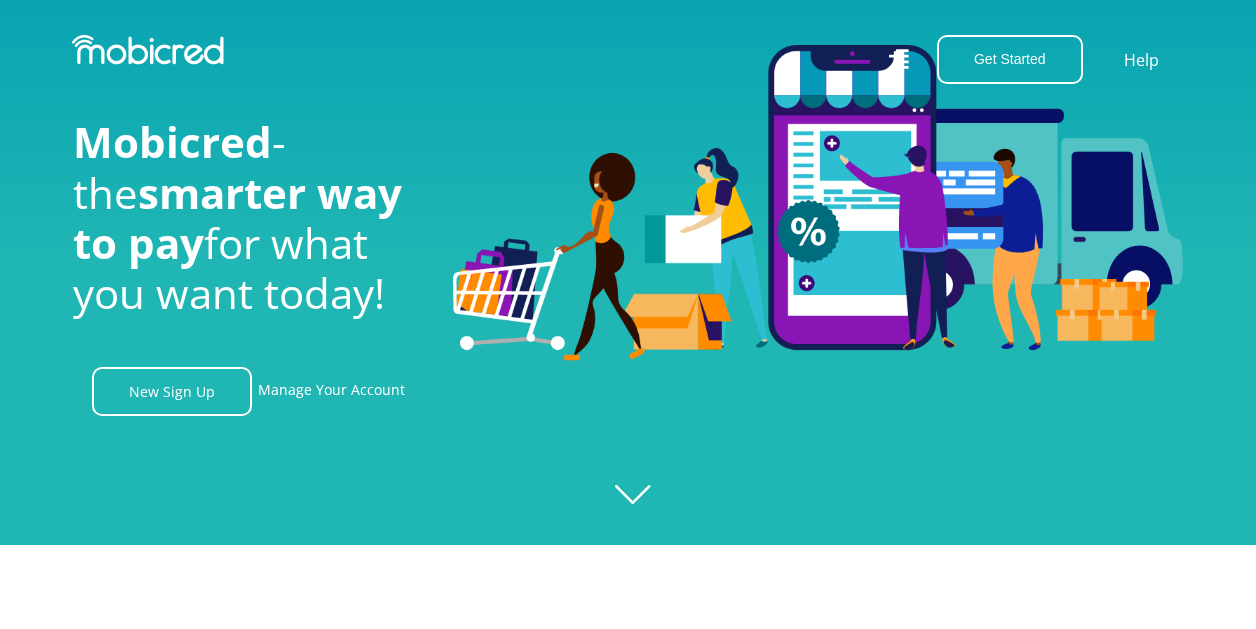 scroll, scrollTop: 84, scrollLeft: 0, axis: vertical 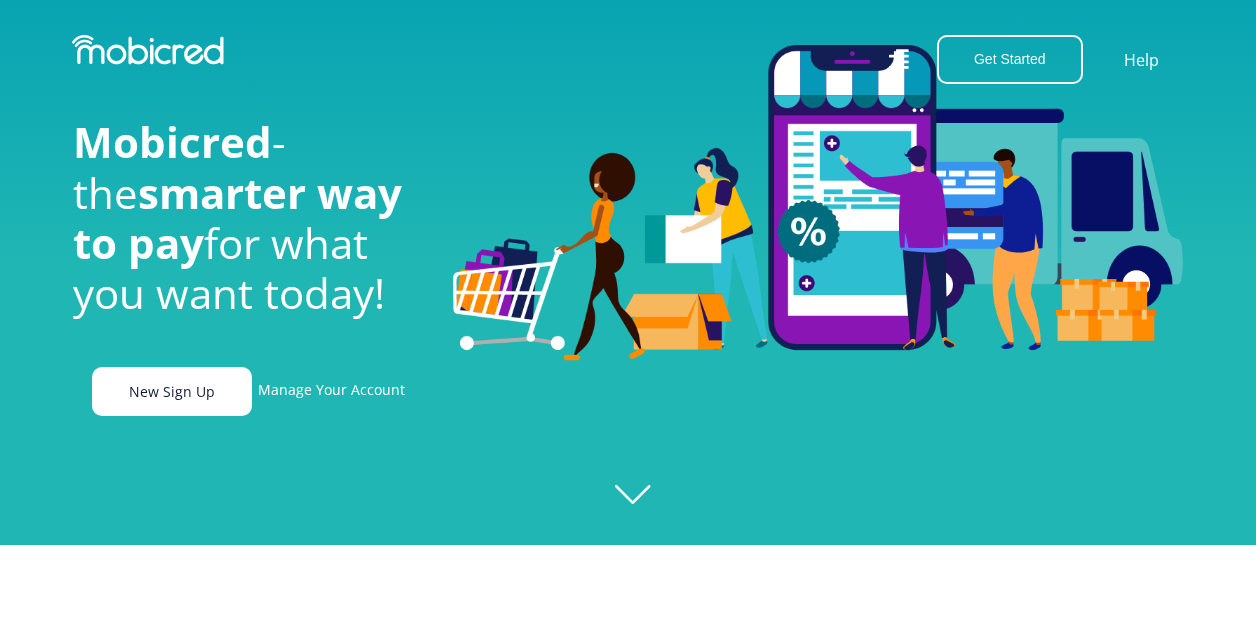 click on "New Sign Up" at bounding box center (172, 391) 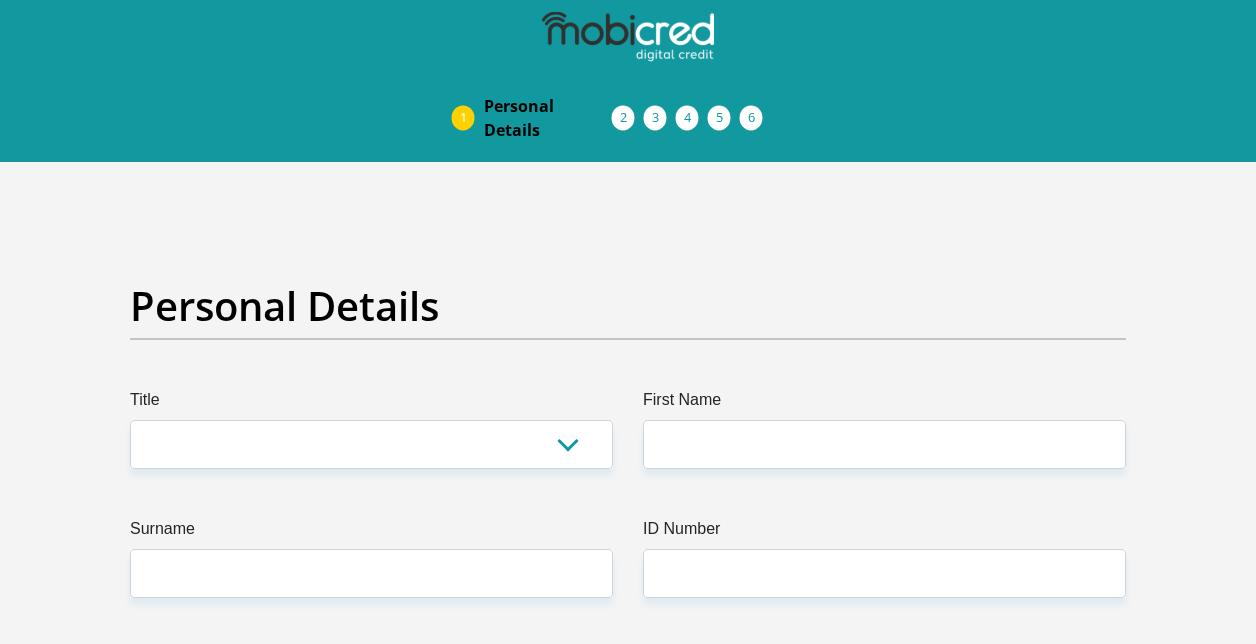 scroll, scrollTop: 0, scrollLeft: 0, axis: both 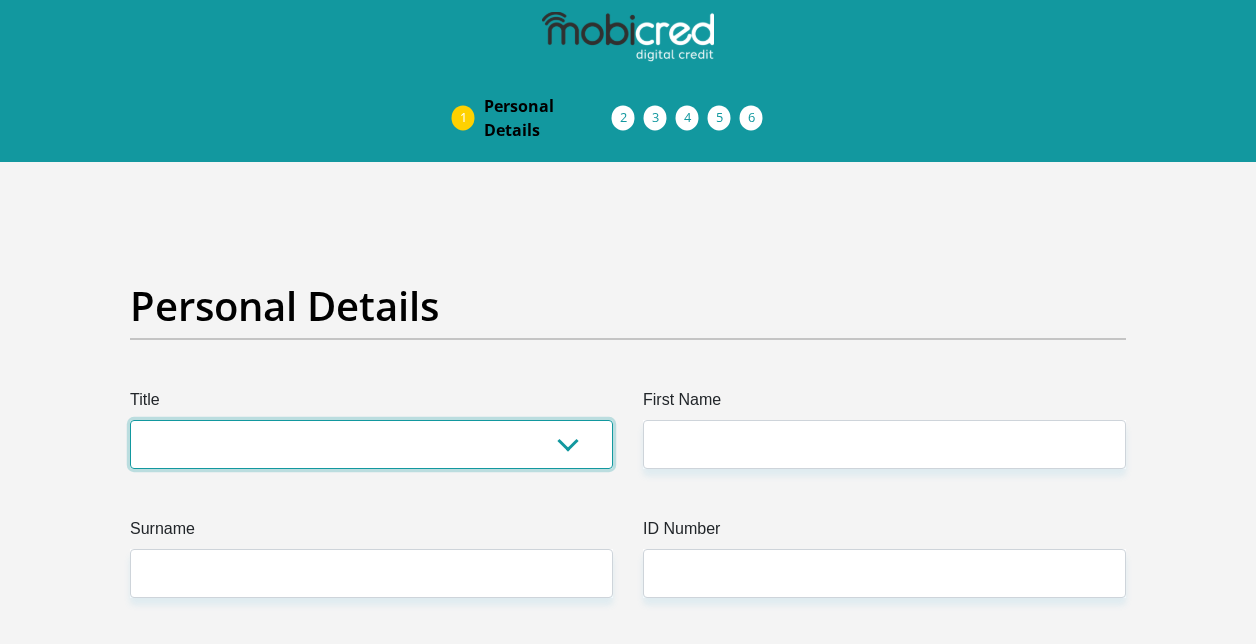 click on "Mr
Ms
Mrs
Dr
Other" at bounding box center [371, 444] 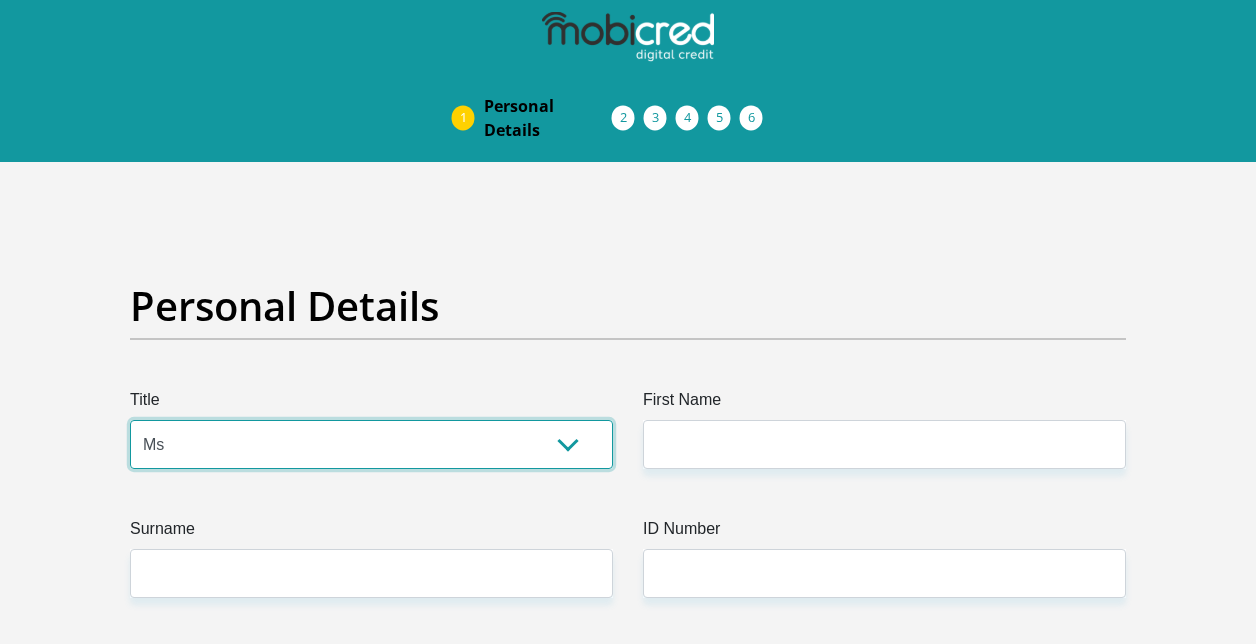 click on "Mr
Ms
Mrs
Dr
Other" at bounding box center (371, 444) 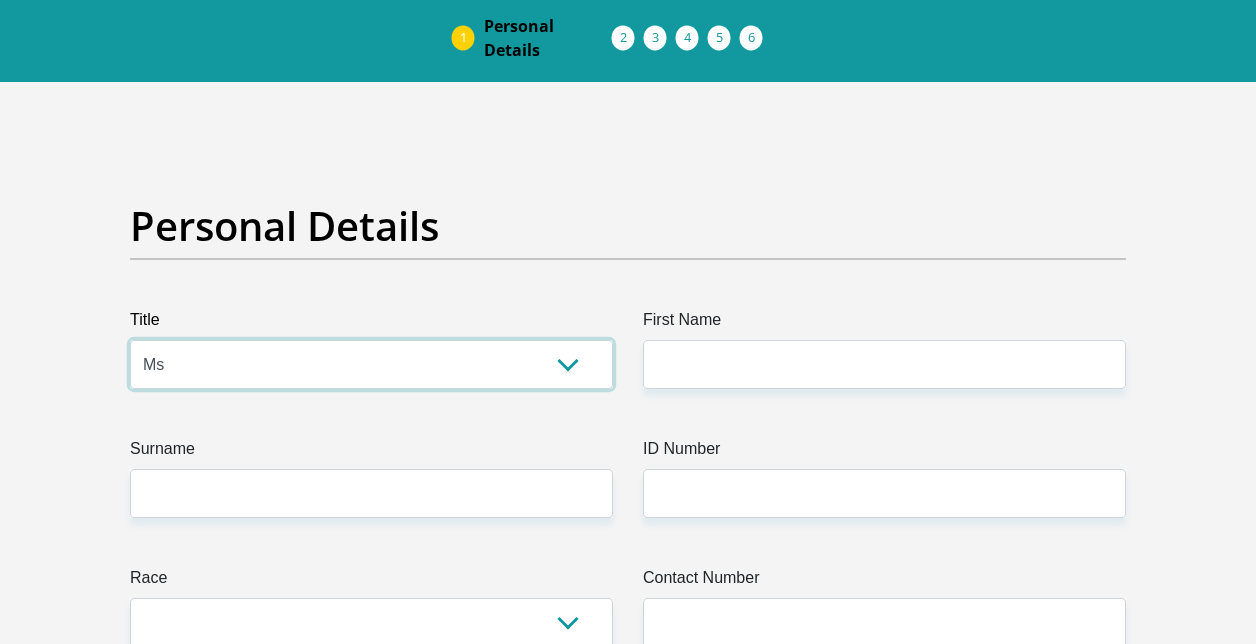 scroll, scrollTop: 81, scrollLeft: 0, axis: vertical 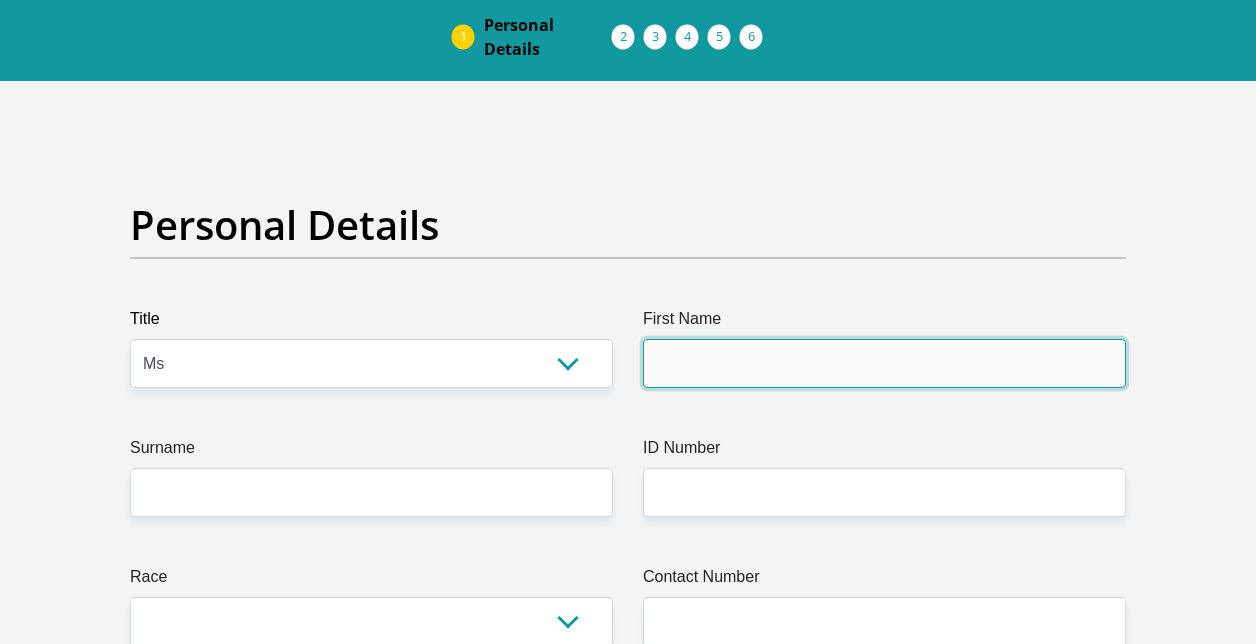 click on "First Name" at bounding box center (884, 363) 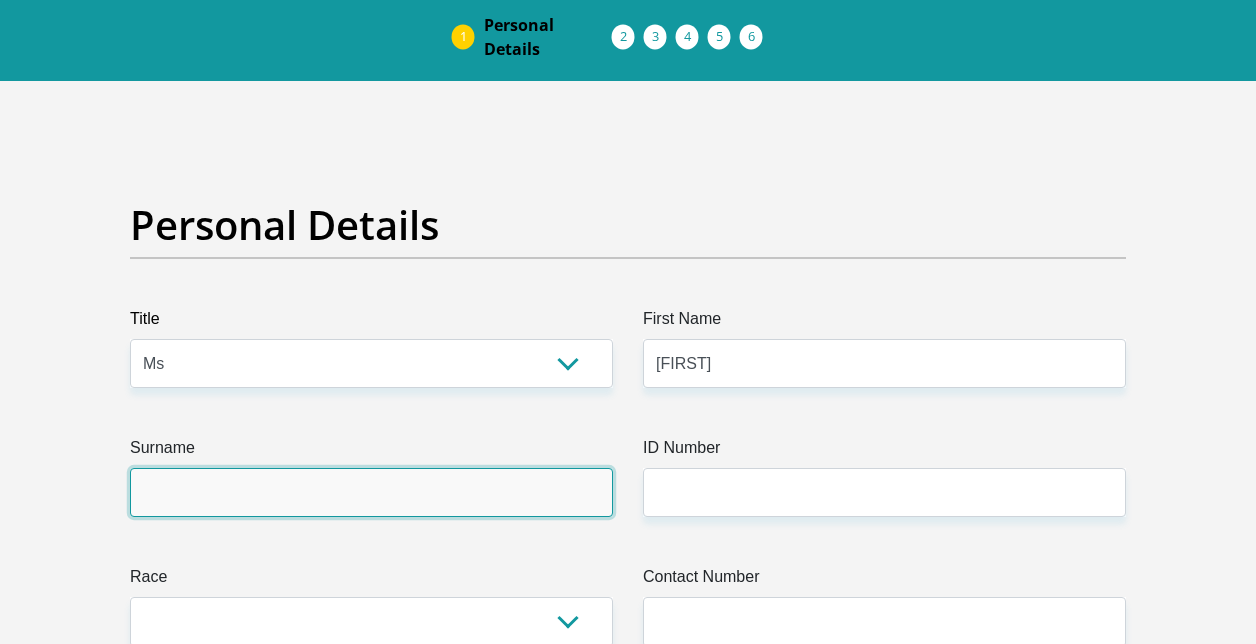 type on "Mphatle" 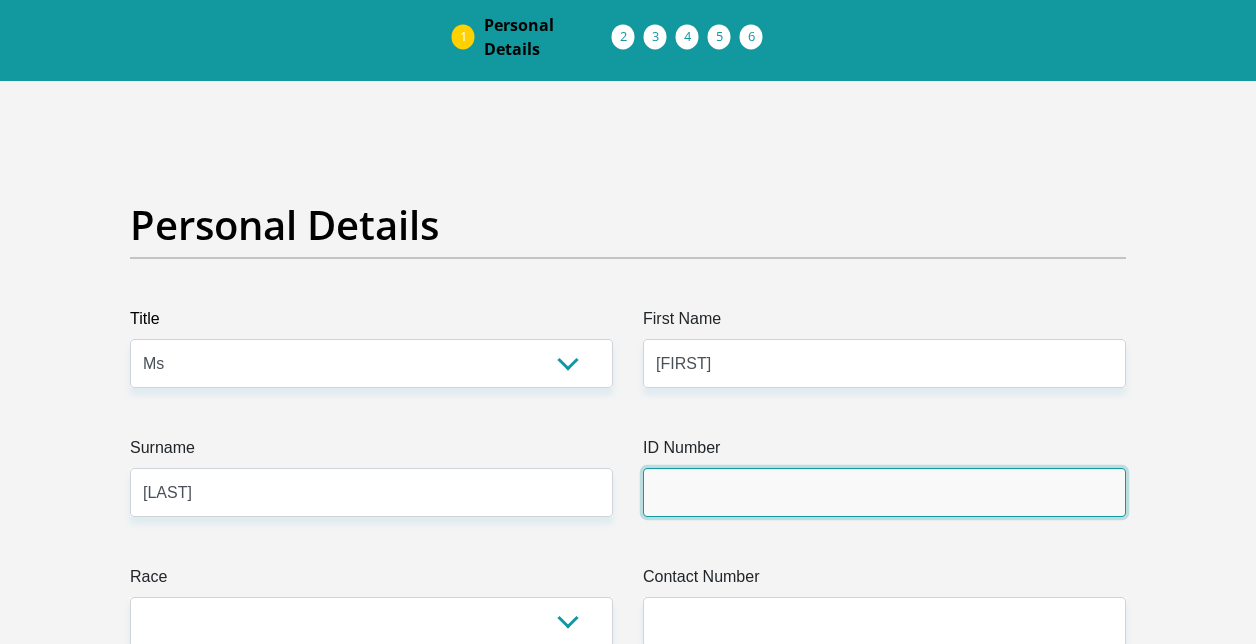 type on "0107160568088" 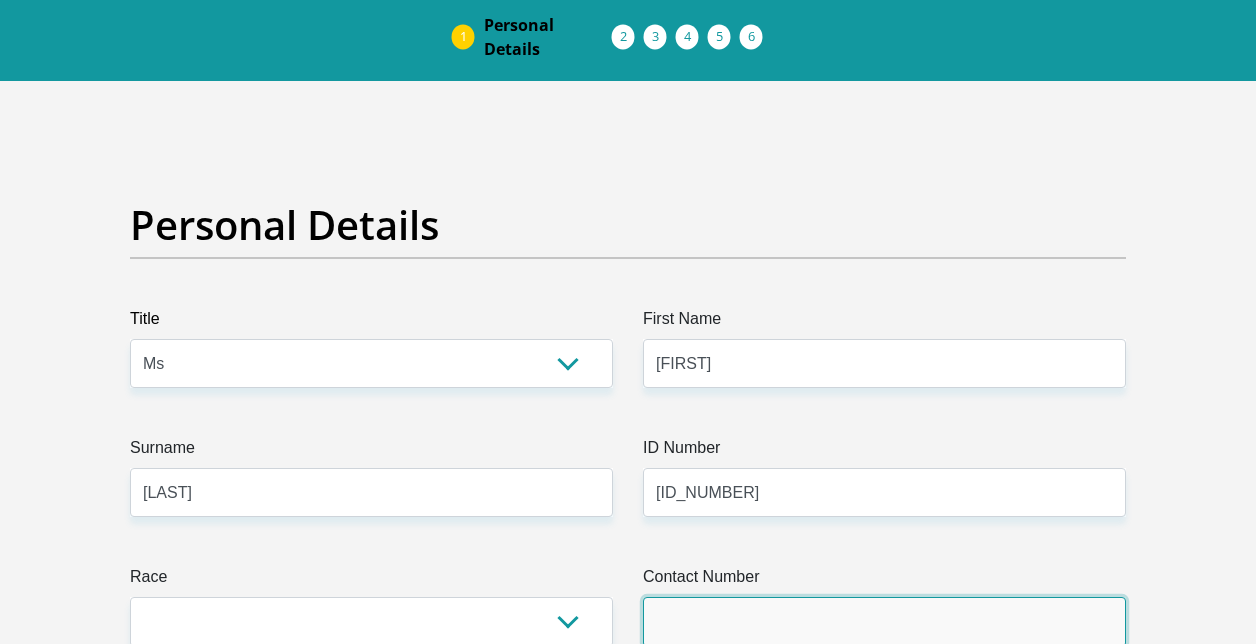 type on "0827295141" 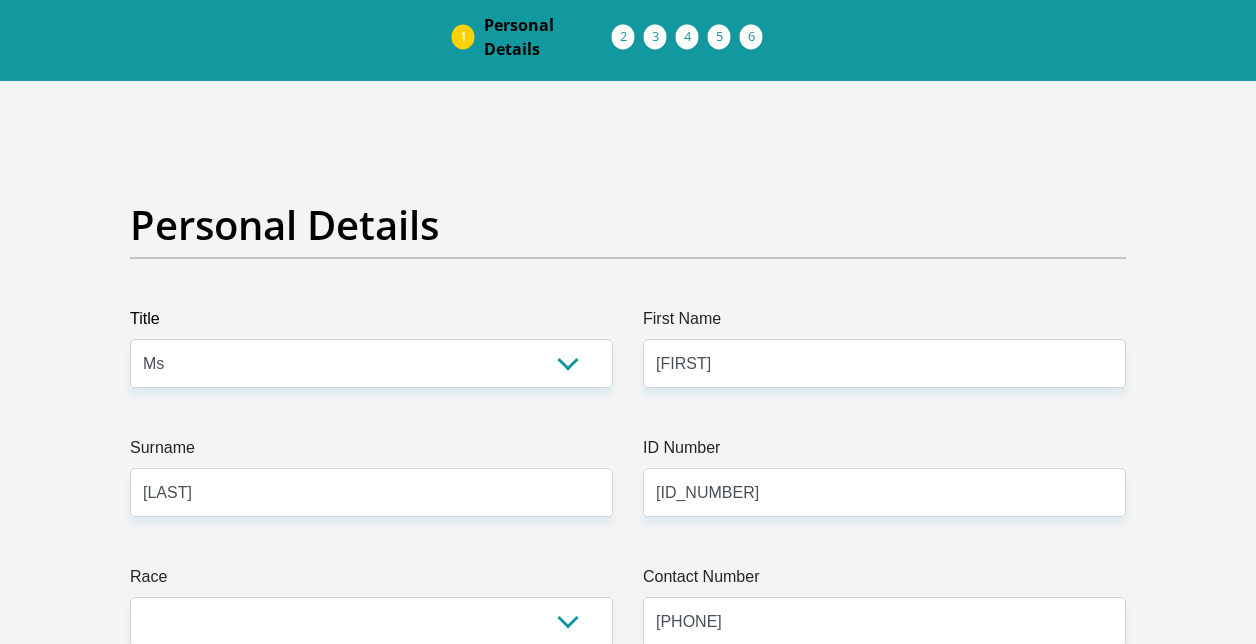 select on "ZAF" 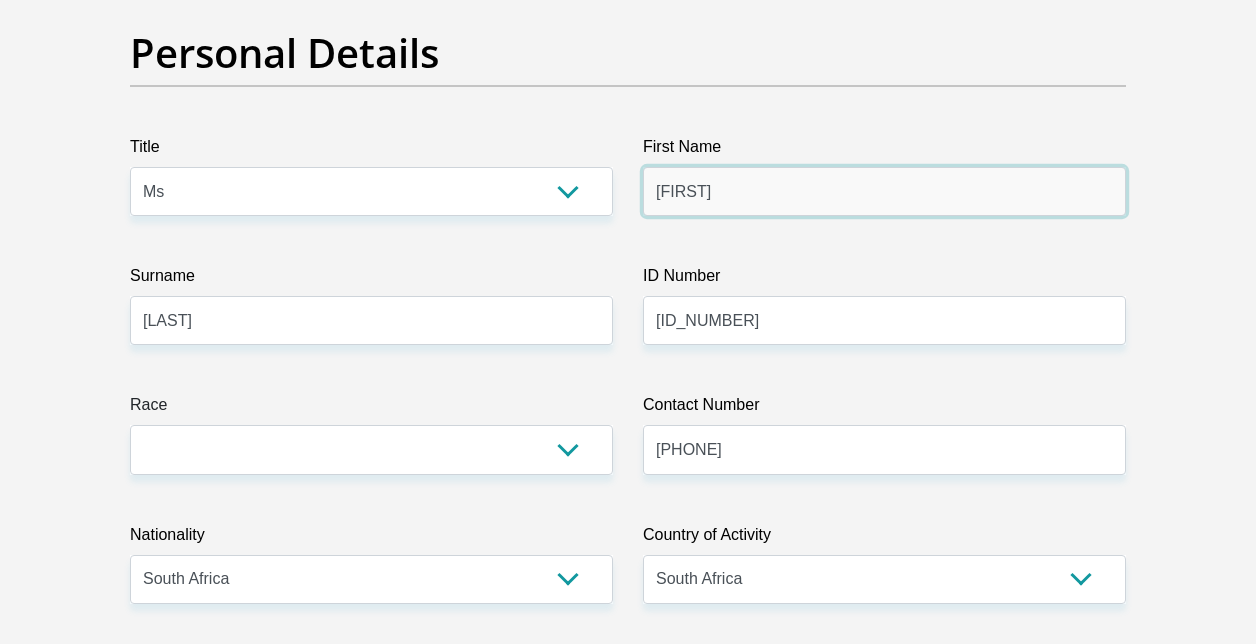 scroll, scrollTop: 263, scrollLeft: 0, axis: vertical 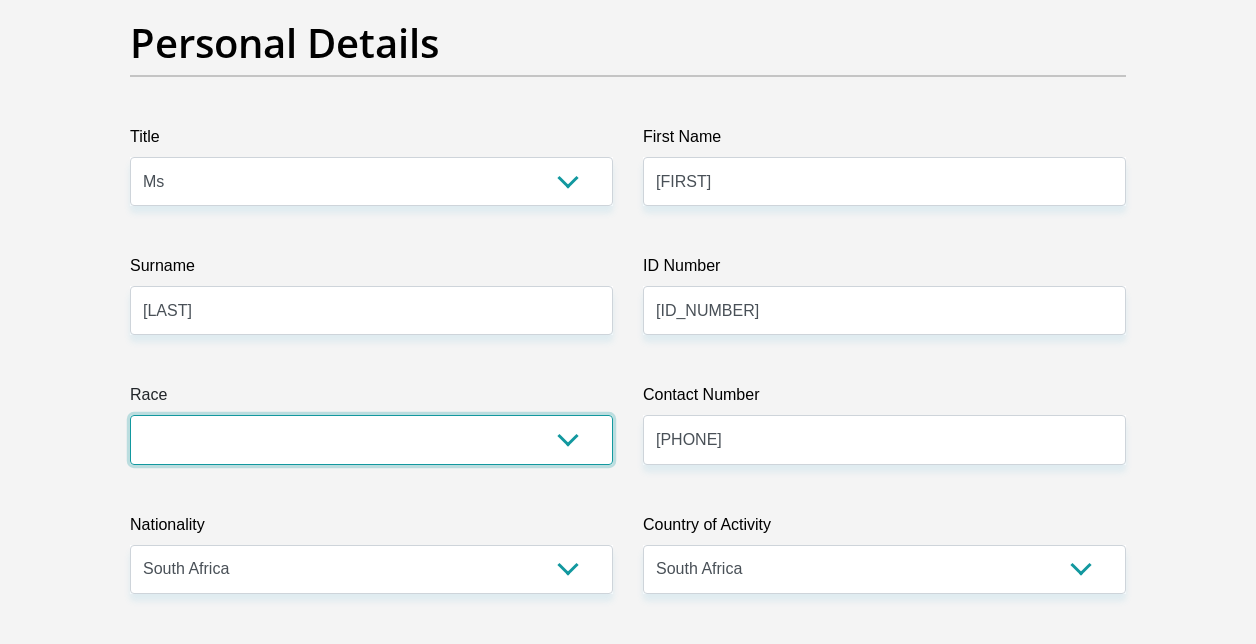 click on "Black
Coloured
Indian
White
Other" at bounding box center [371, 439] 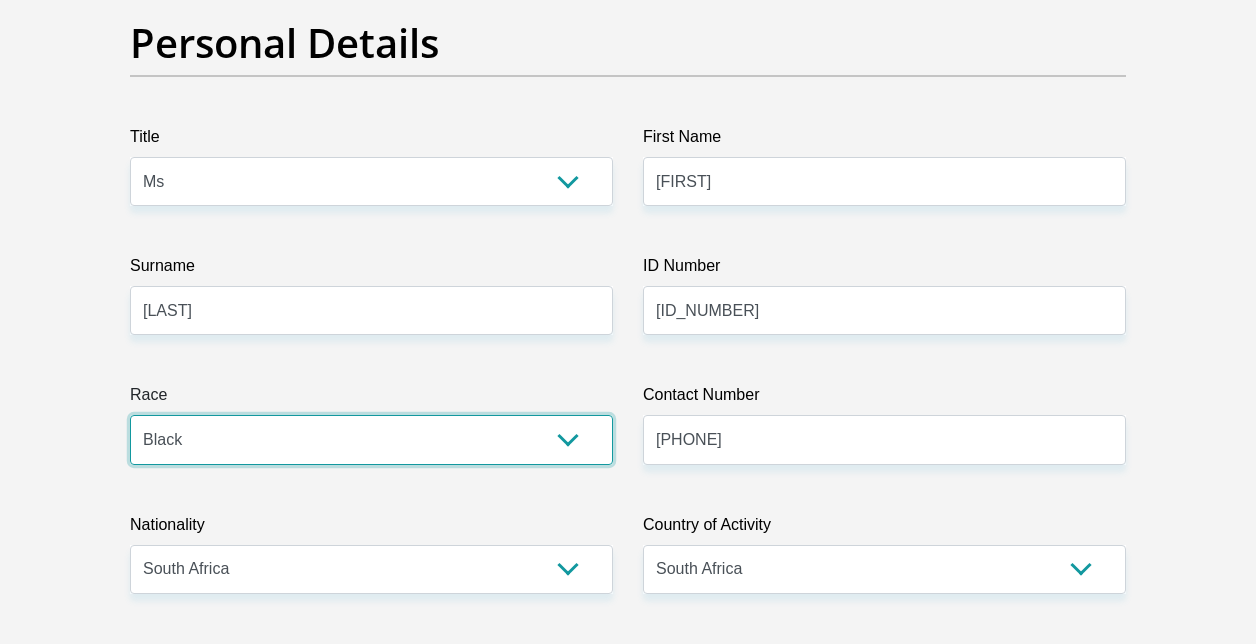 click on "Black
Coloured
Indian
White
Other" at bounding box center (371, 439) 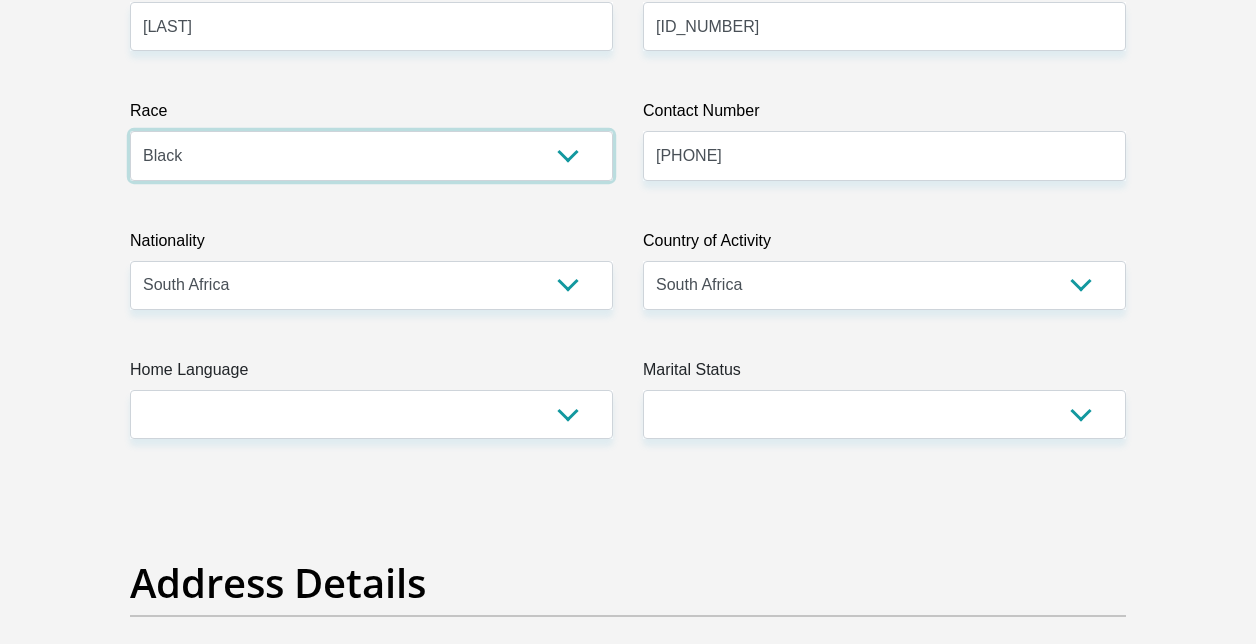 scroll, scrollTop: 548, scrollLeft: 0, axis: vertical 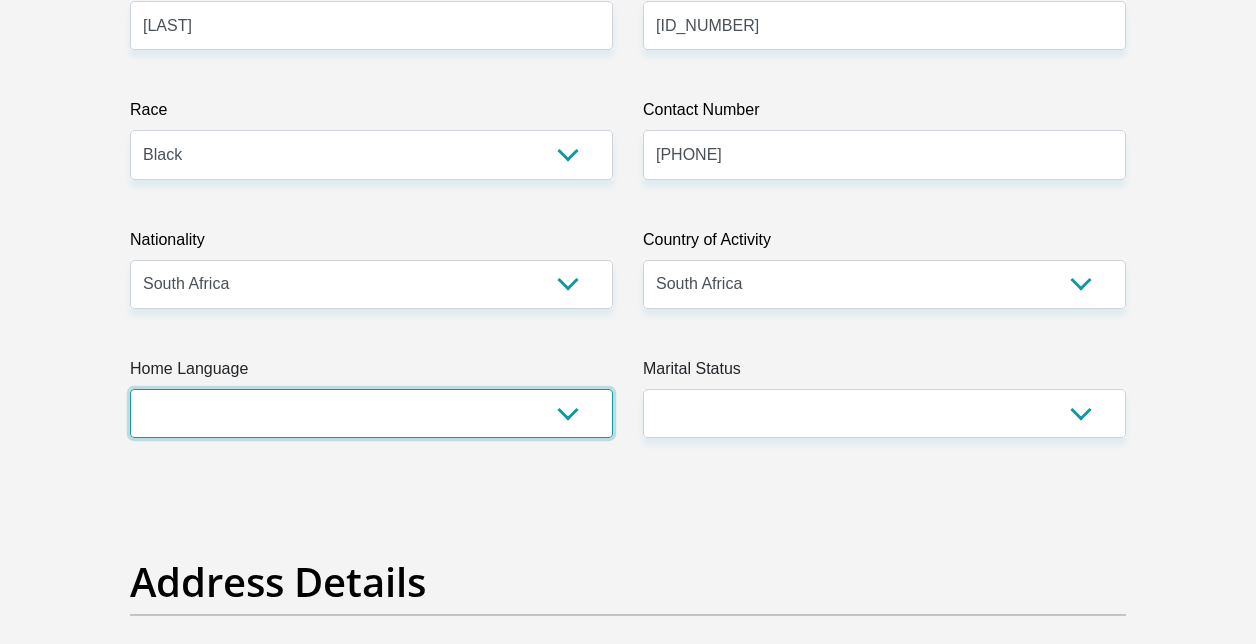 click on "Afrikaans
English
Sepedi
South Ndebele
Southern Sotho
Swati
Tsonga
Tswana
Venda
Xhosa
Zulu
Other" at bounding box center (371, 413) 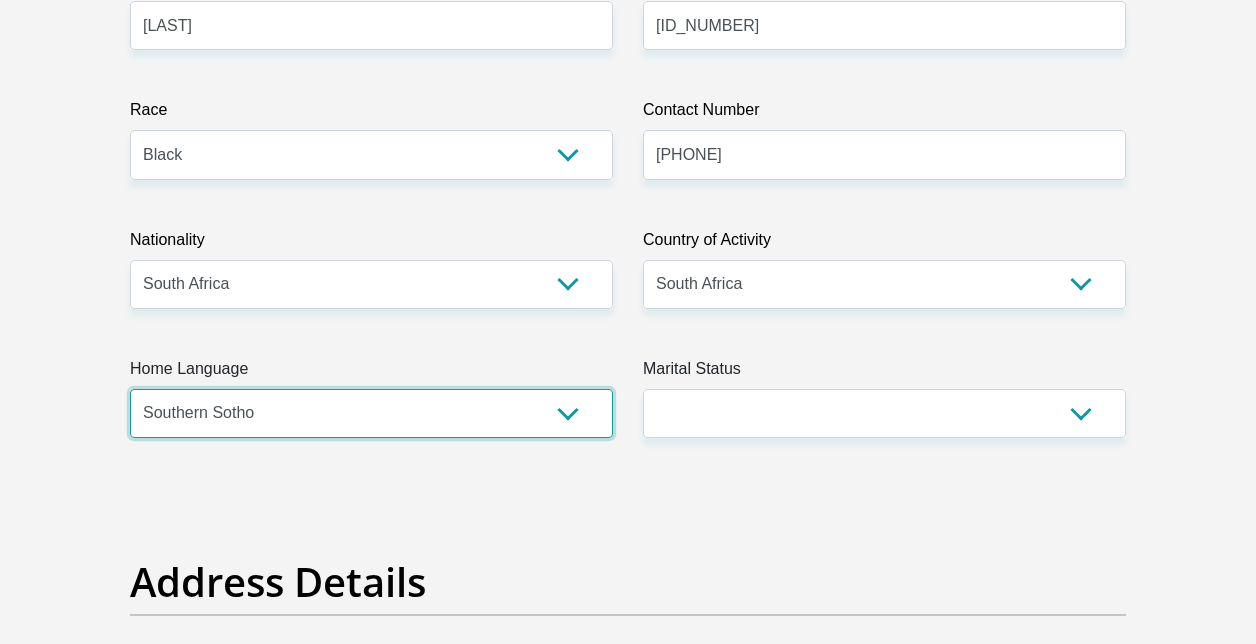click on "Afrikaans
English
Sepedi
South Ndebele
Southern Sotho
Swati
Tsonga
Tswana
Venda
Xhosa
Zulu
Other" at bounding box center (371, 413) 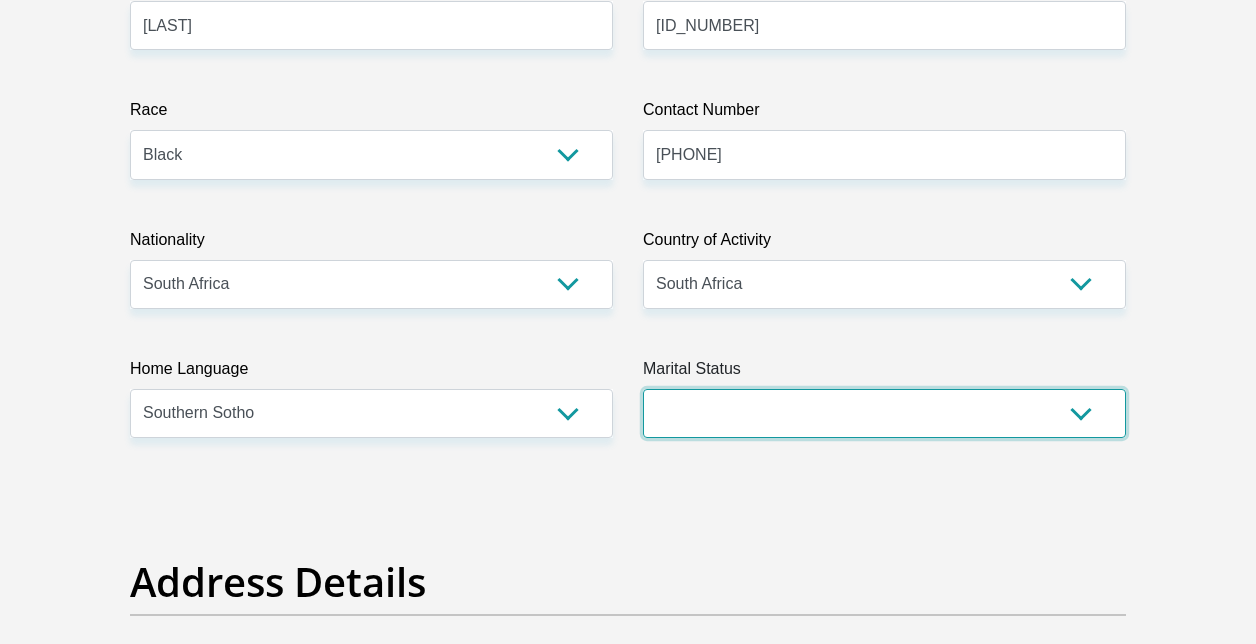 click on "Married ANC
Single
Divorced
Widowed
Married COP or Customary Law" at bounding box center [884, 413] 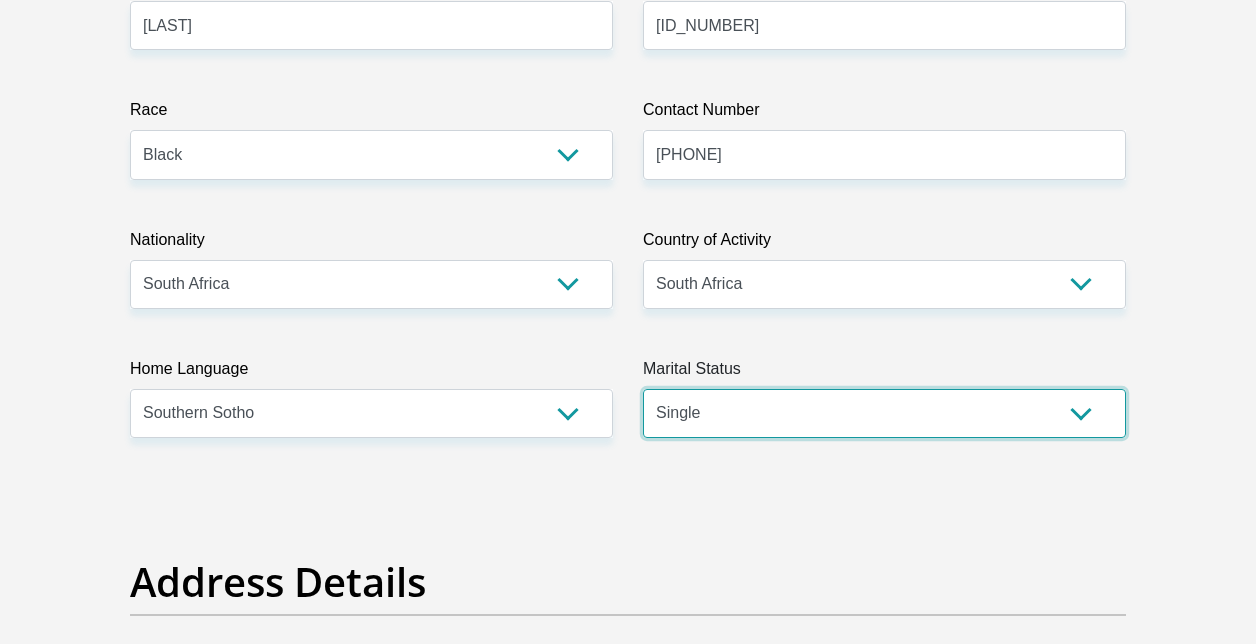 click on "Married ANC
Single
Divorced
Widowed
Married COP or Customary Law" at bounding box center [884, 413] 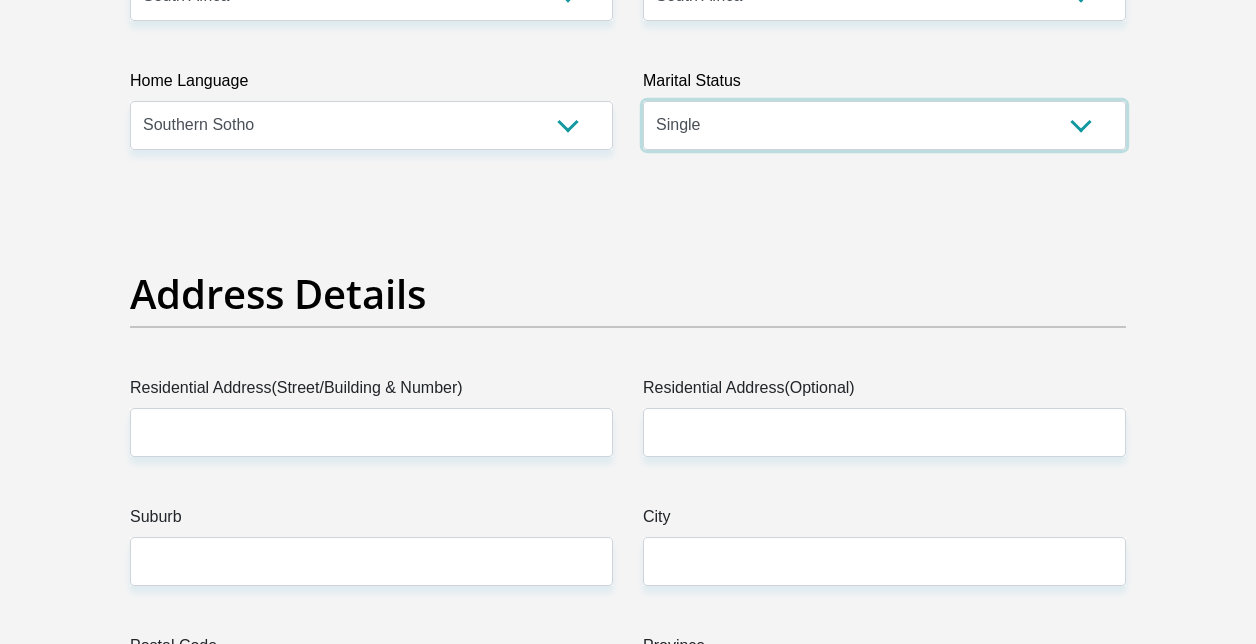 scroll, scrollTop: 837, scrollLeft: 0, axis: vertical 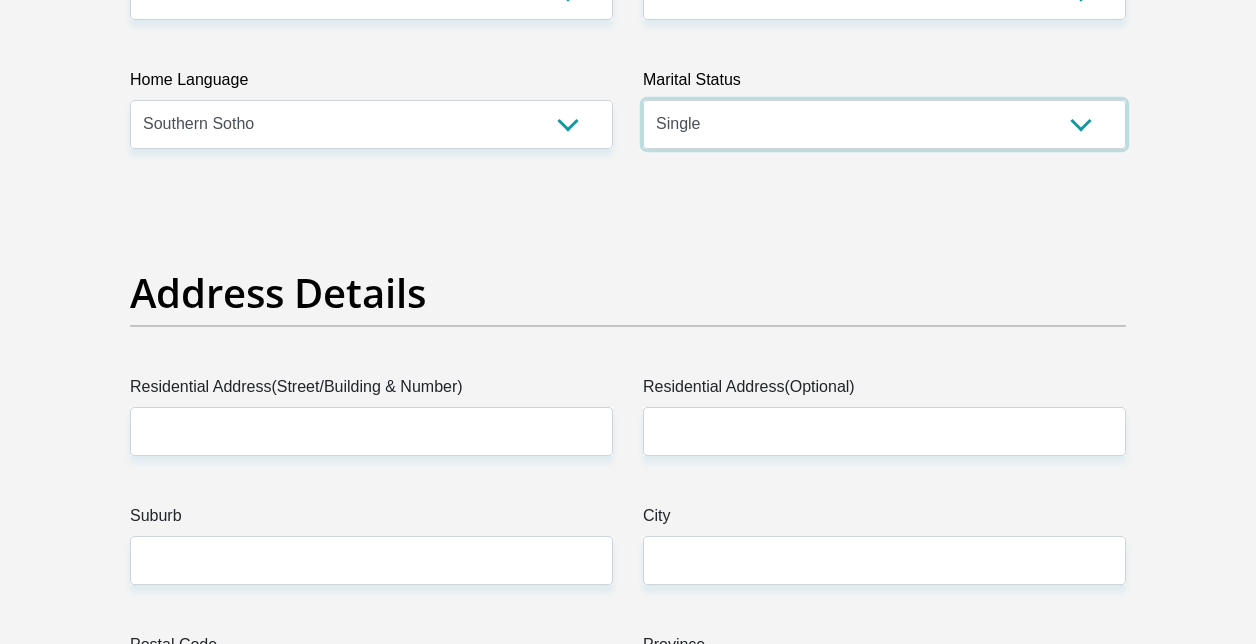click on "Married ANC
Single
Divorced
Widowed
Married COP or Customary Law" at bounding box center (884, 124) 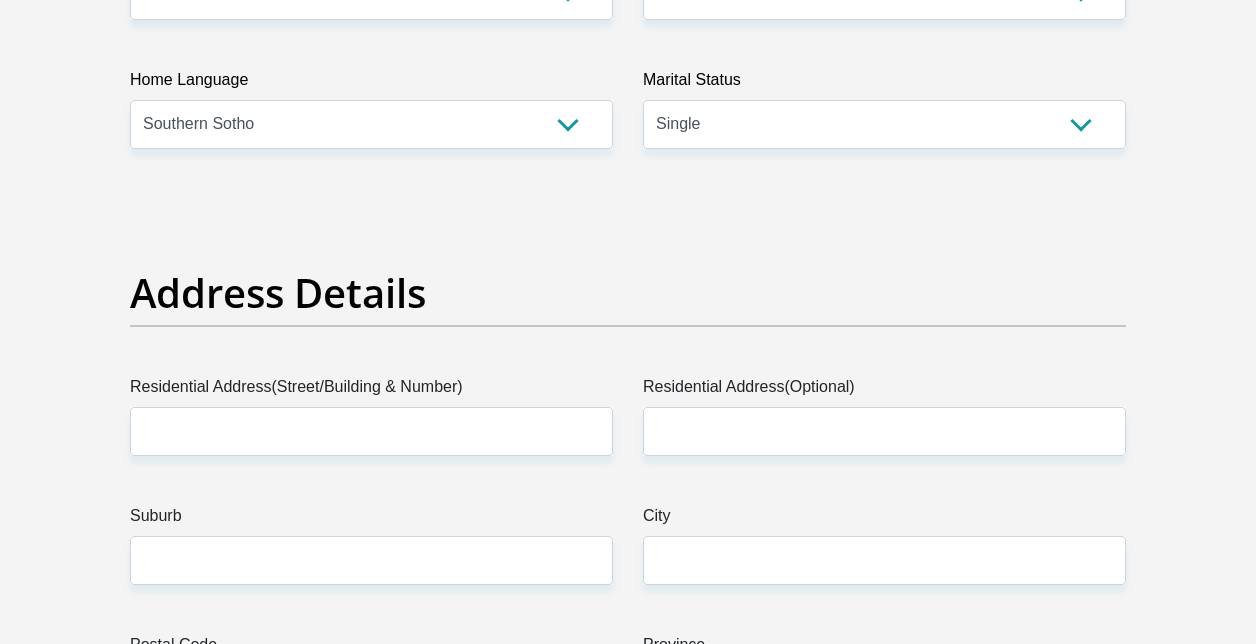 click on "Title
Mr
Ms
Mrs
Dr
Other
First Name
MphoAlfoncina
Surname
Mphatle
ID Number
0107160568088
Please input valid ID number
Race
Black
Coloured
Indian
White
Other
Contact Number
0827295141
Please input valid contact number
Nationality
South Africa
Afghanistan
Aland Islands  Albania" at bounding box center (628, 2804) 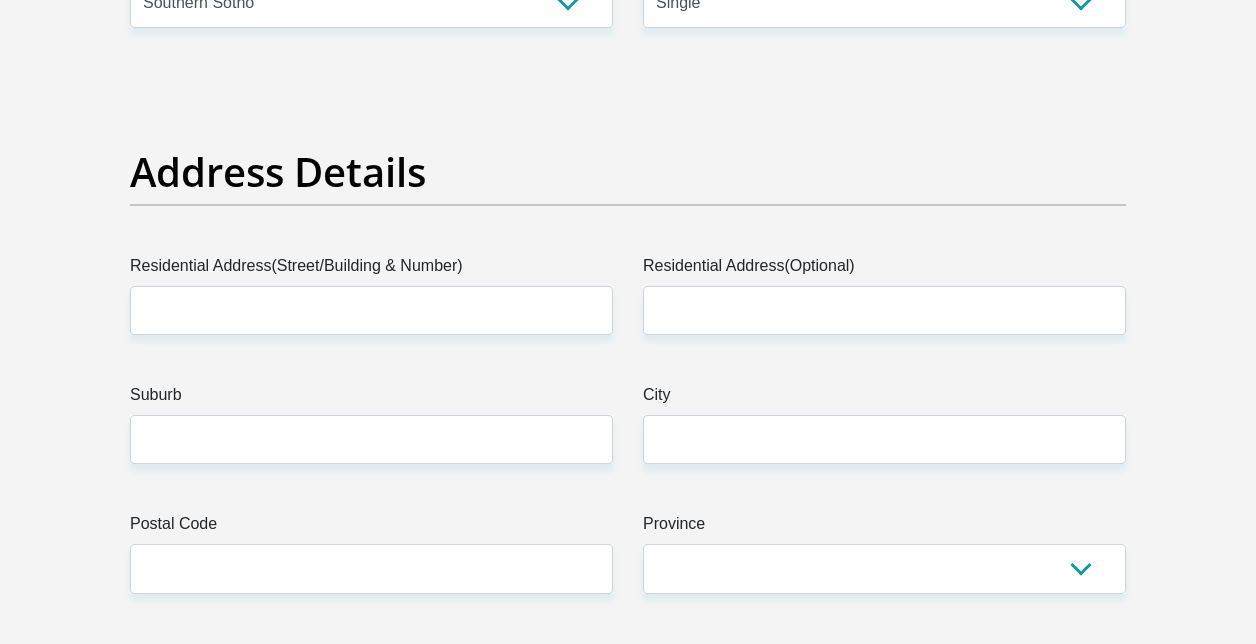 scroll, scrollTop: 969, scrollLeft: 0, axis: vertical 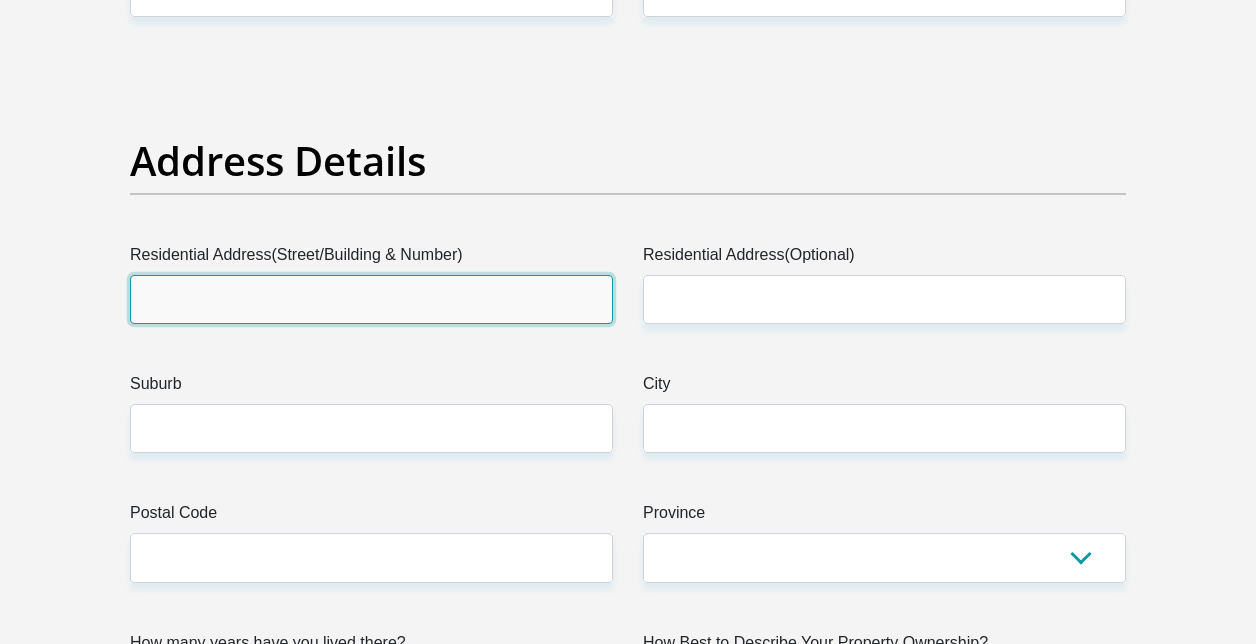 click on "Residential Address(Street/Building & Number)" at bounding box center (371, 299) 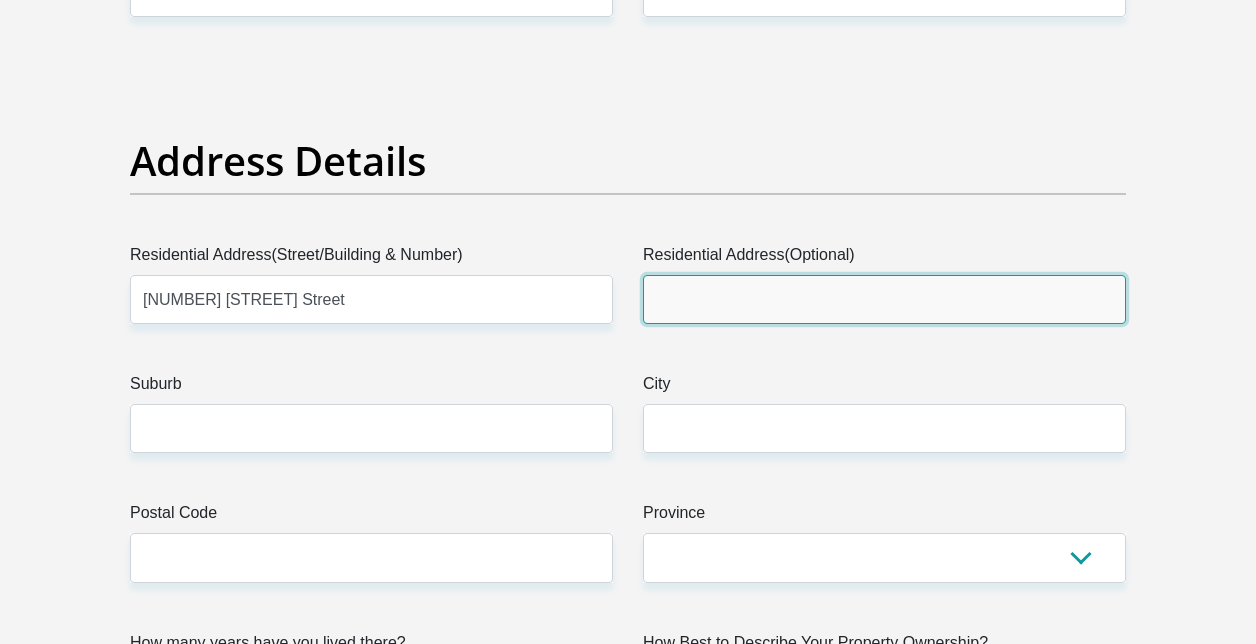 type on "Kutlwanong" 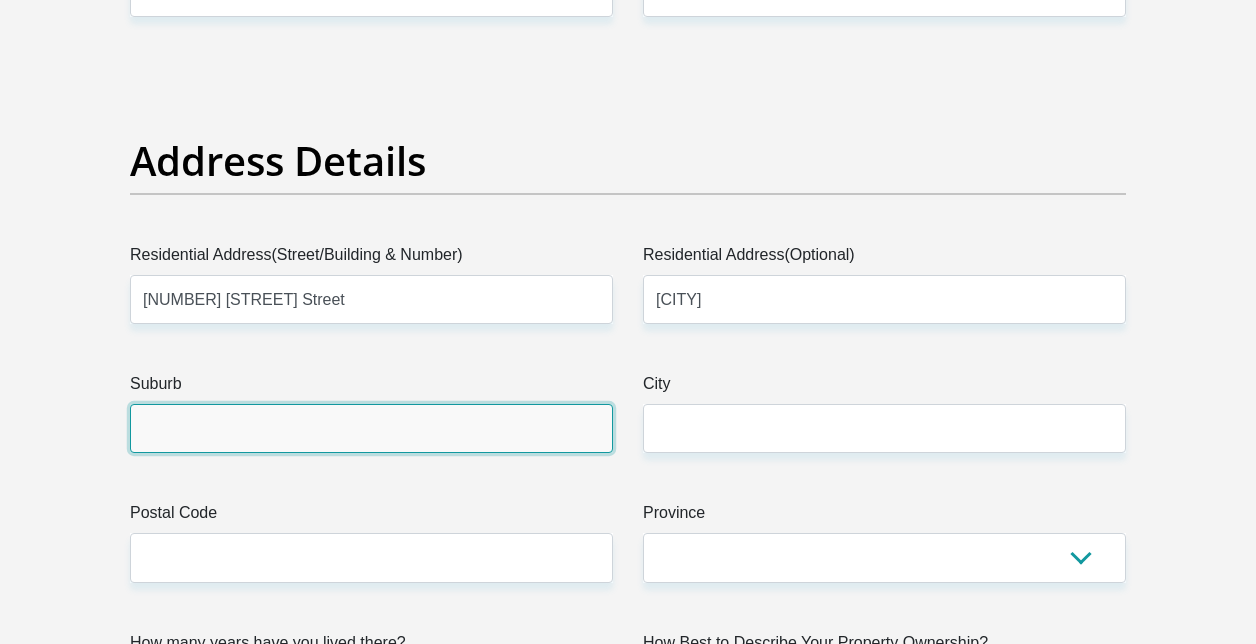 type on "Kutlwanong, Odendaalsrus" 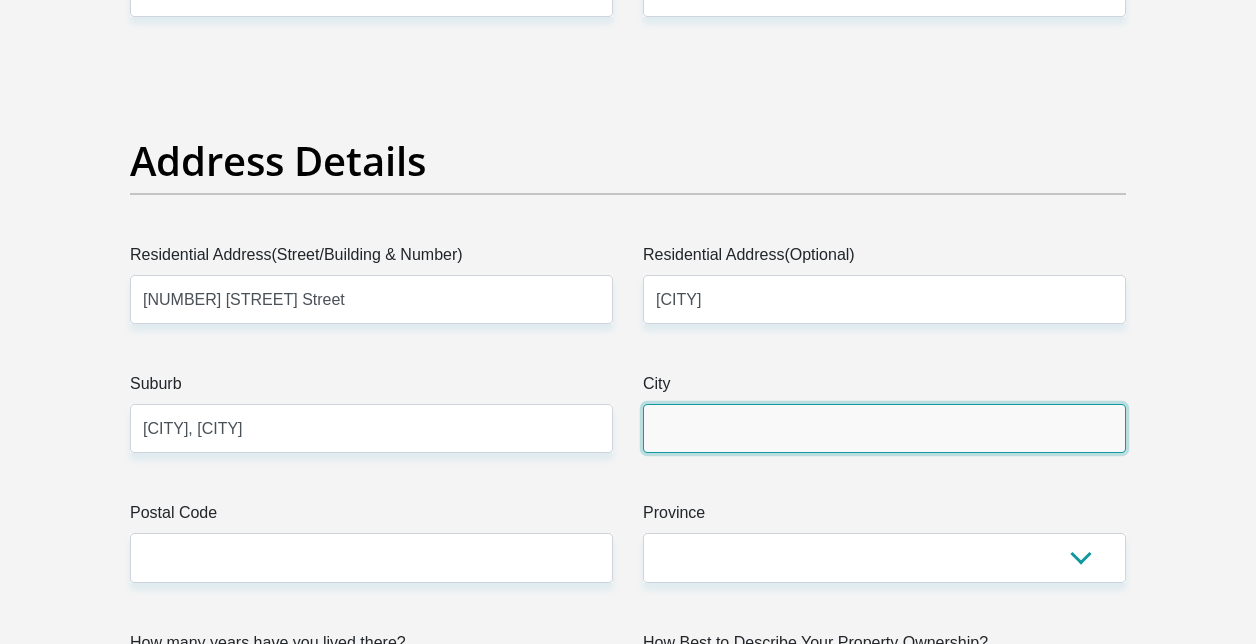 type on "Kutlwanong, Odendaalsrus" 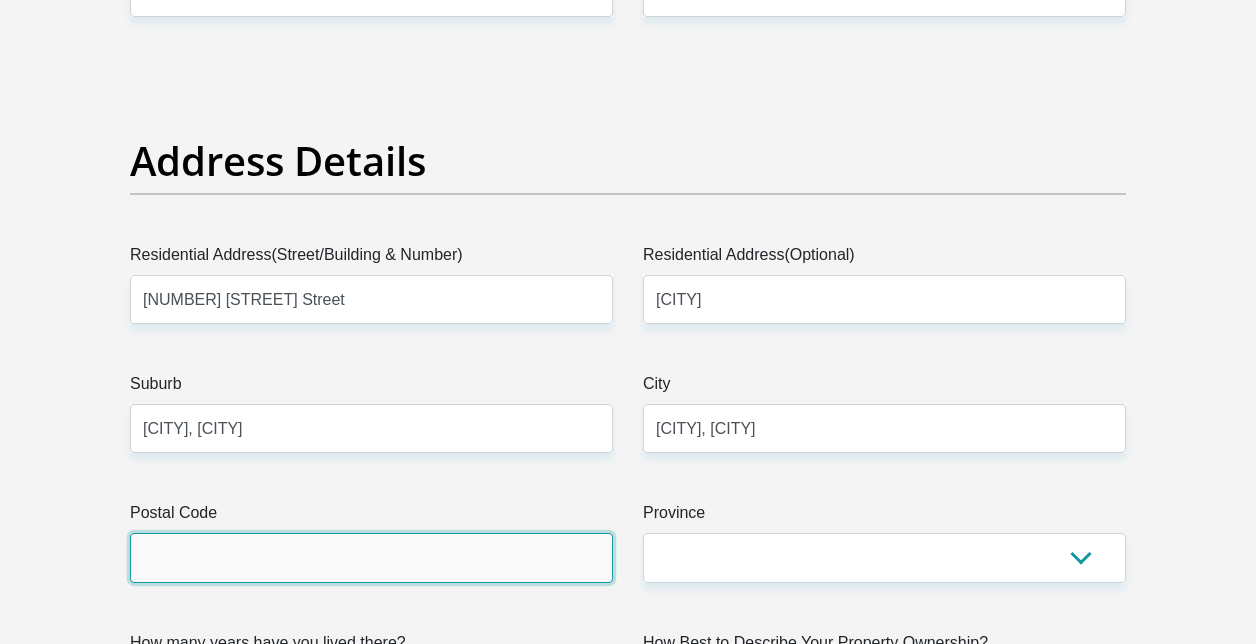 type on "9480" 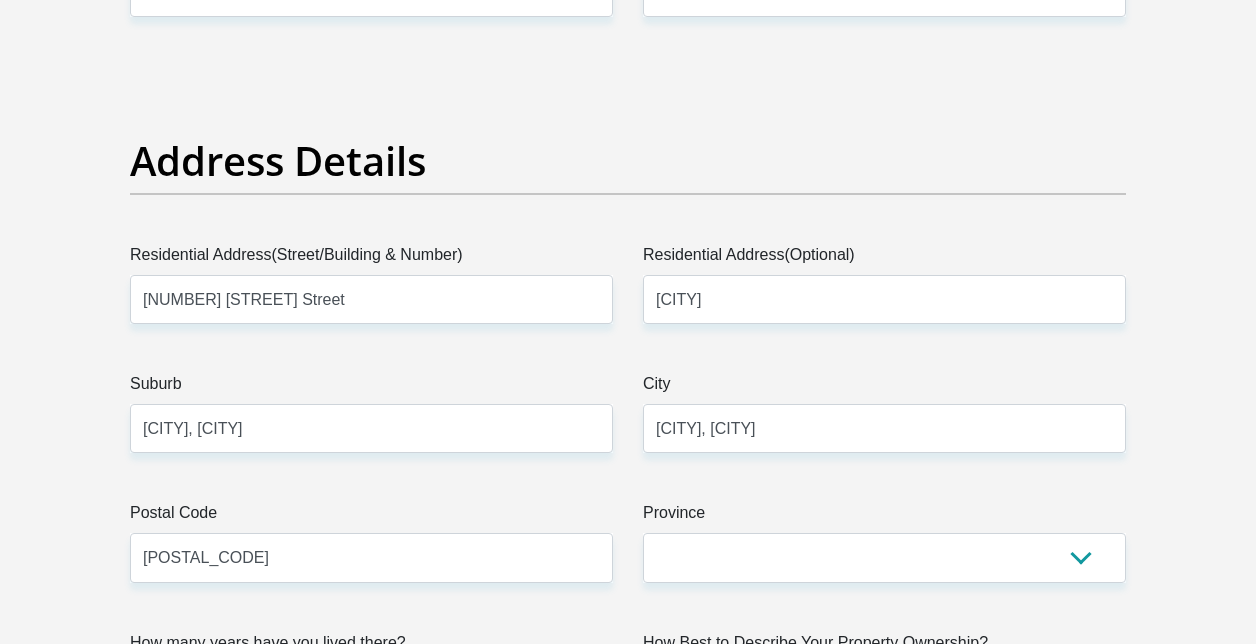 type on "mphomphatle@icloud.com" 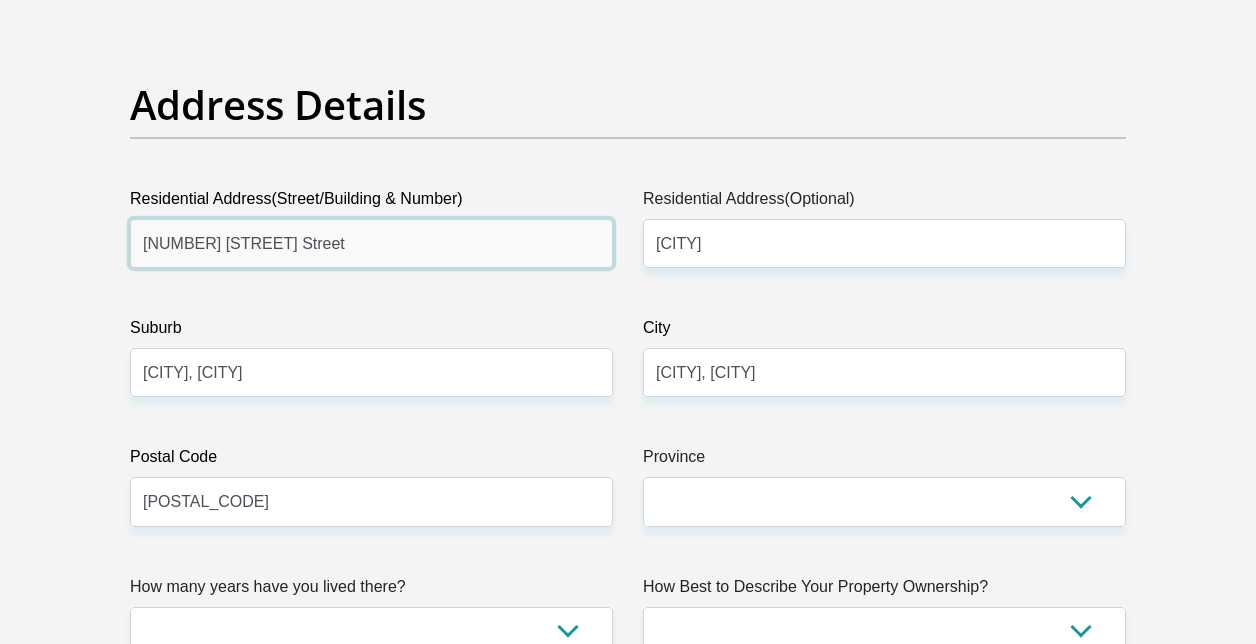 scroll, scrollTop: 1027, scrollLeft: 0, axis: vertical 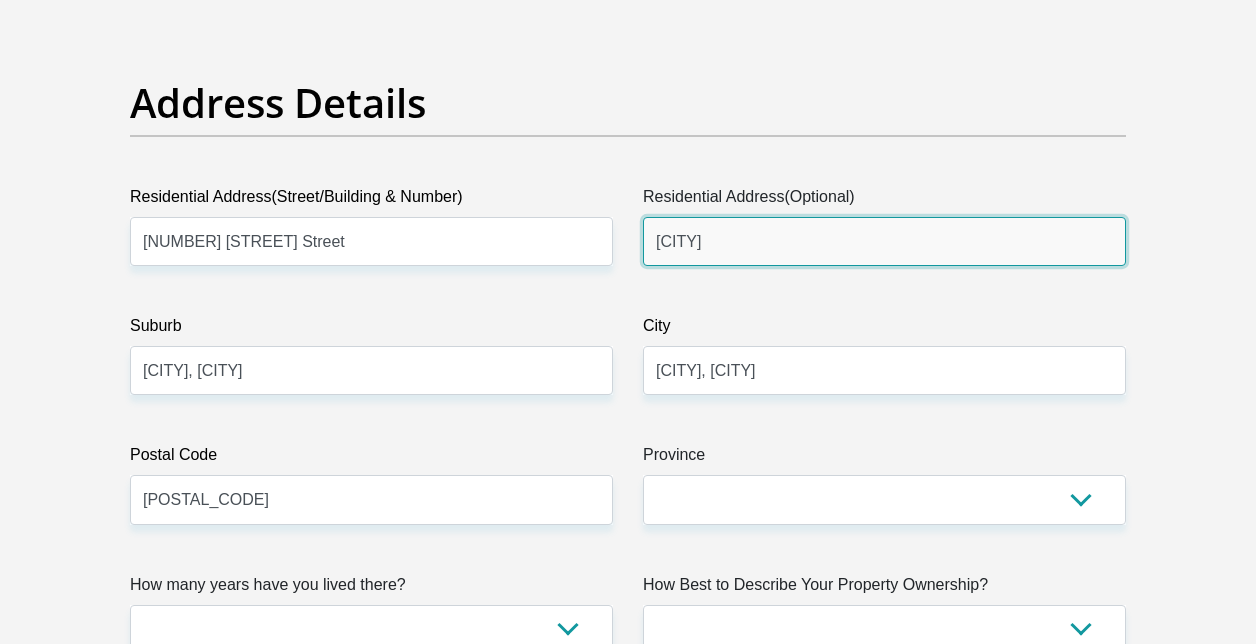 click on "Kutlwanong" at bounding box center [884, 241] 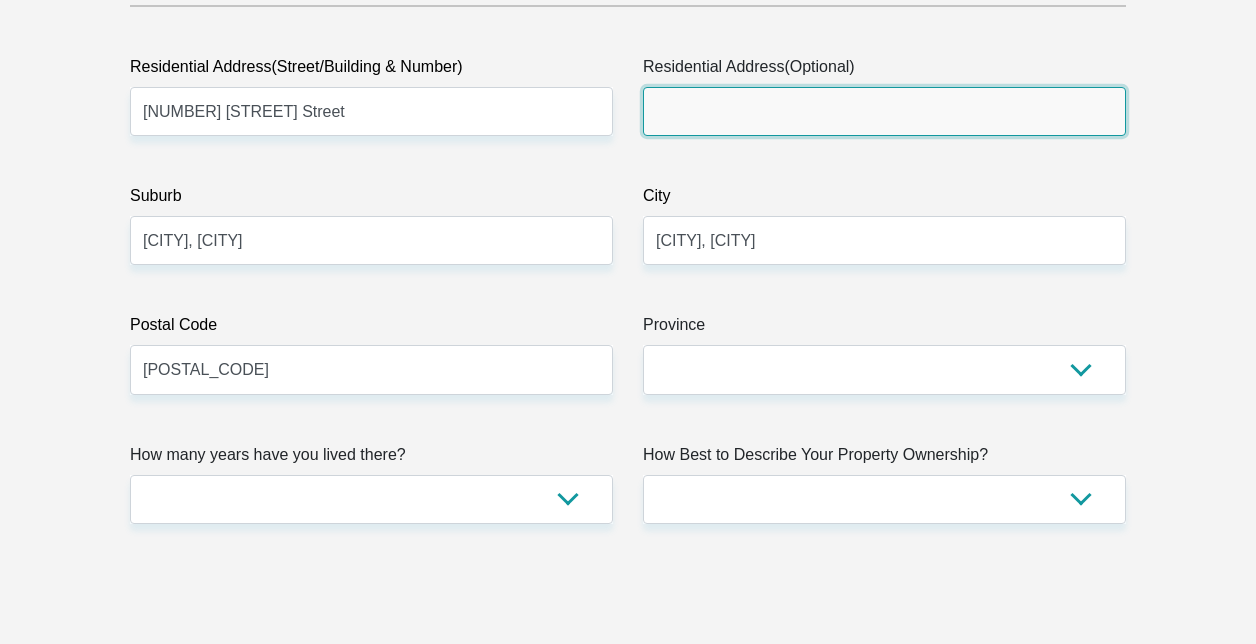 scroll, scrollTop: 1193, scrollLeft: 0, axis: vertical 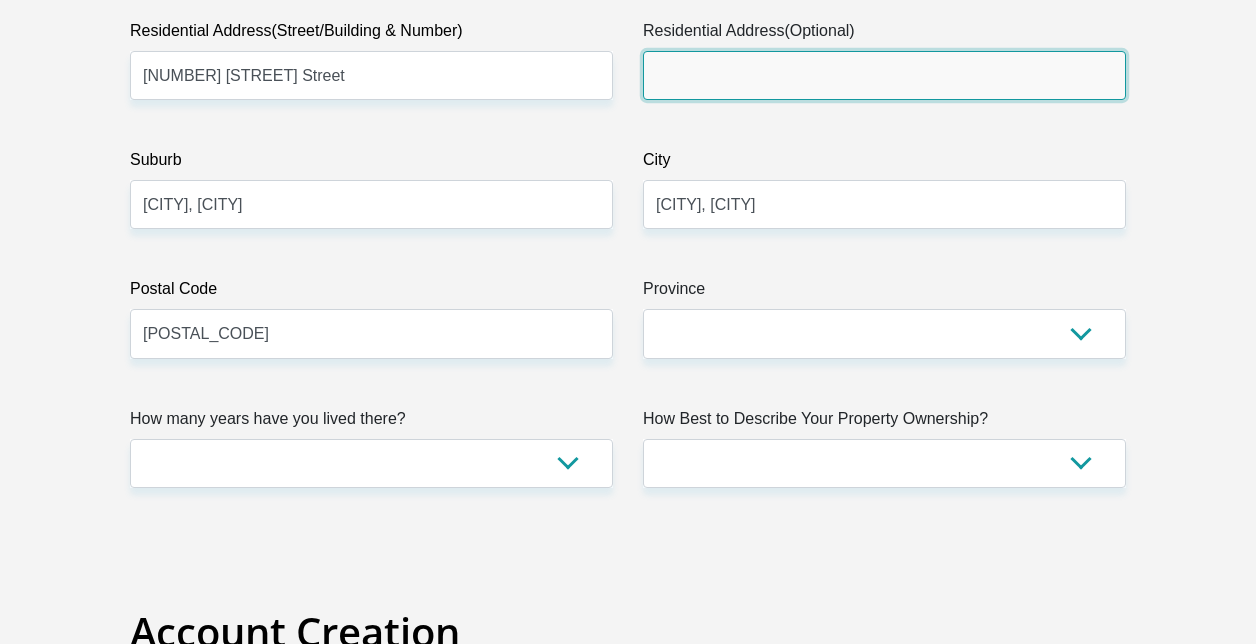 type 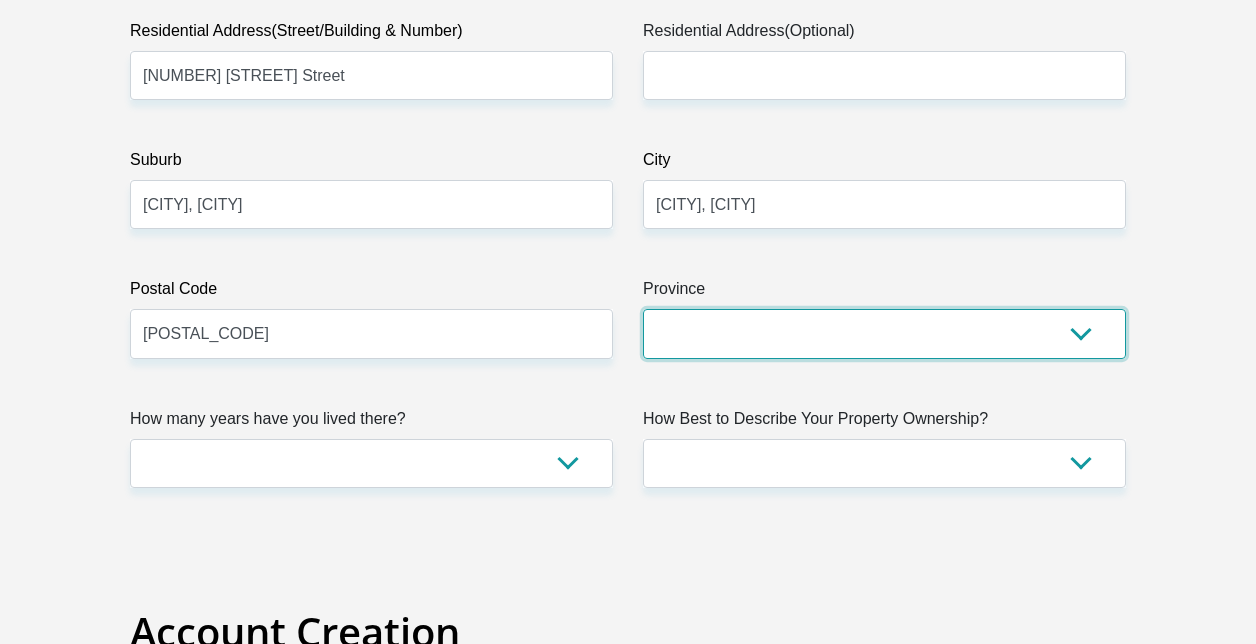 click on "Eastern Cape
Free State
Gauteng
KwaZulu-Natal
Limpopo
Mpumalanga
Northern Cape
North West
Western Cape" at bounding box center (884, 333) 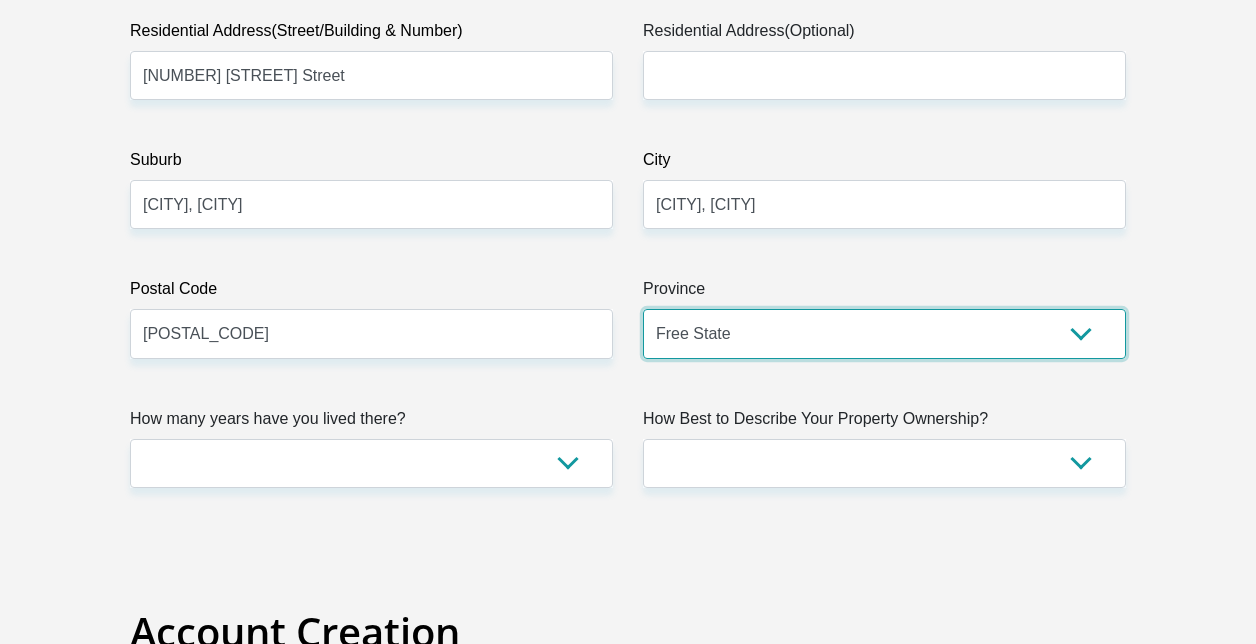 click on "Eastern Cape
Free State
Gauteng
KwaZulu-Natal
Limpopo
Mpumalanga
Northern Cape
North West
Western Cape" at bounding box center (884, 333) 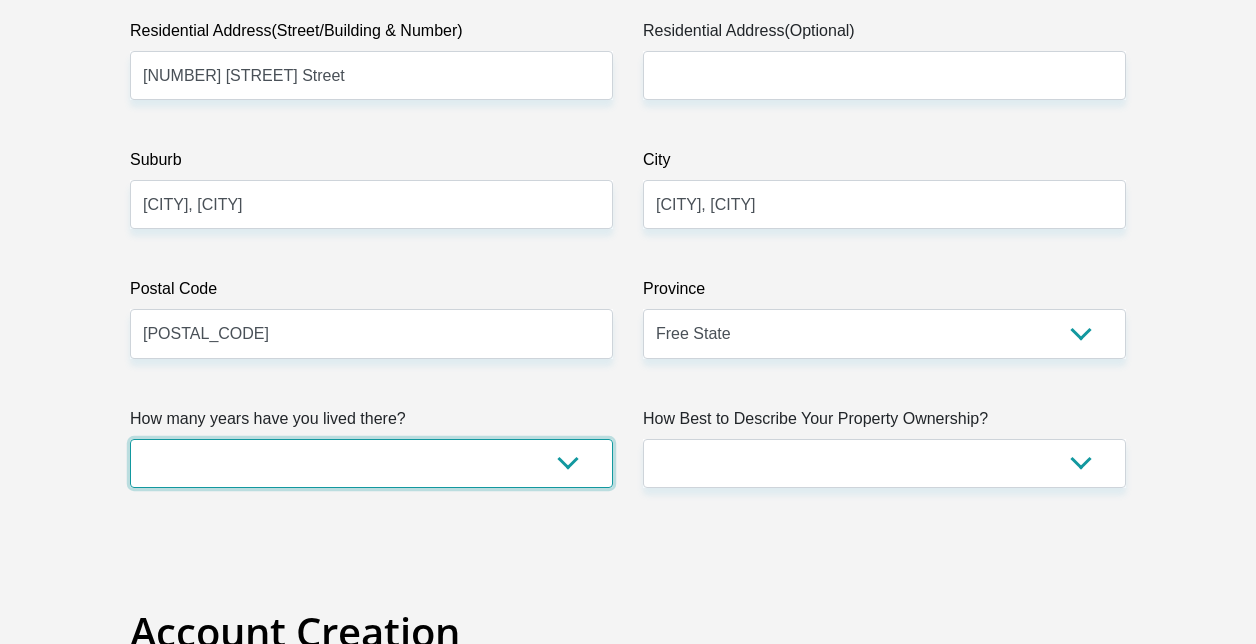 click on "less than 1 year
1-3 years
3-5 years
5+ years" at bounding box center (371, 463) 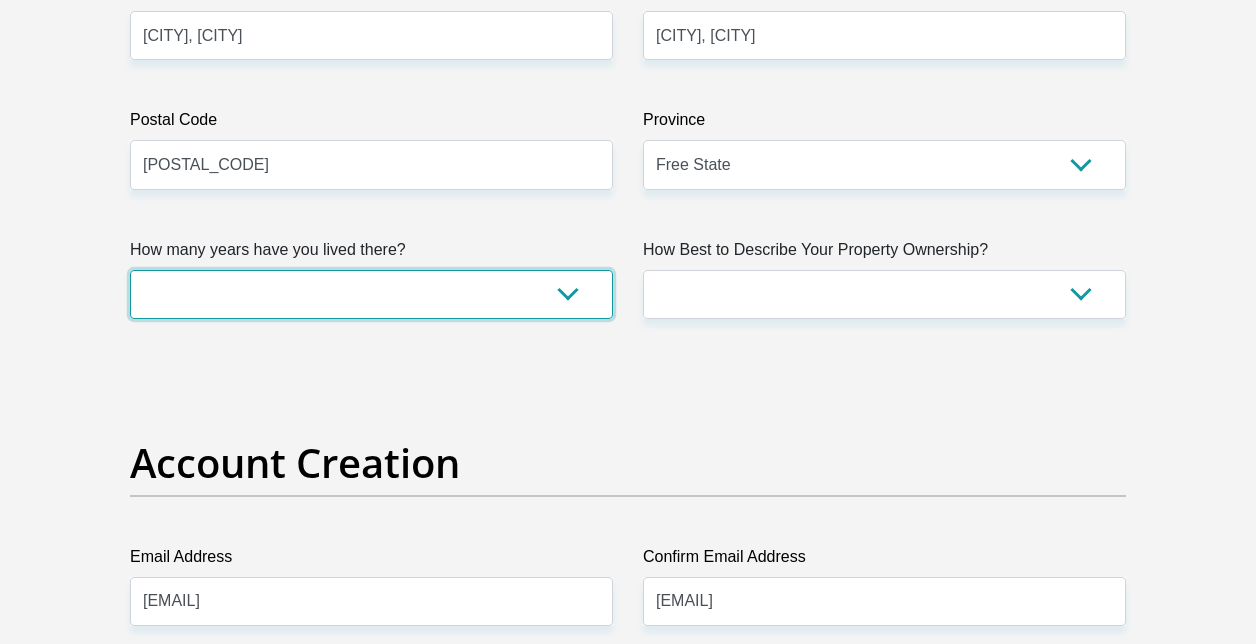 scroll, scrollTop: 1376, scrollLeft: 0, axis: vertical 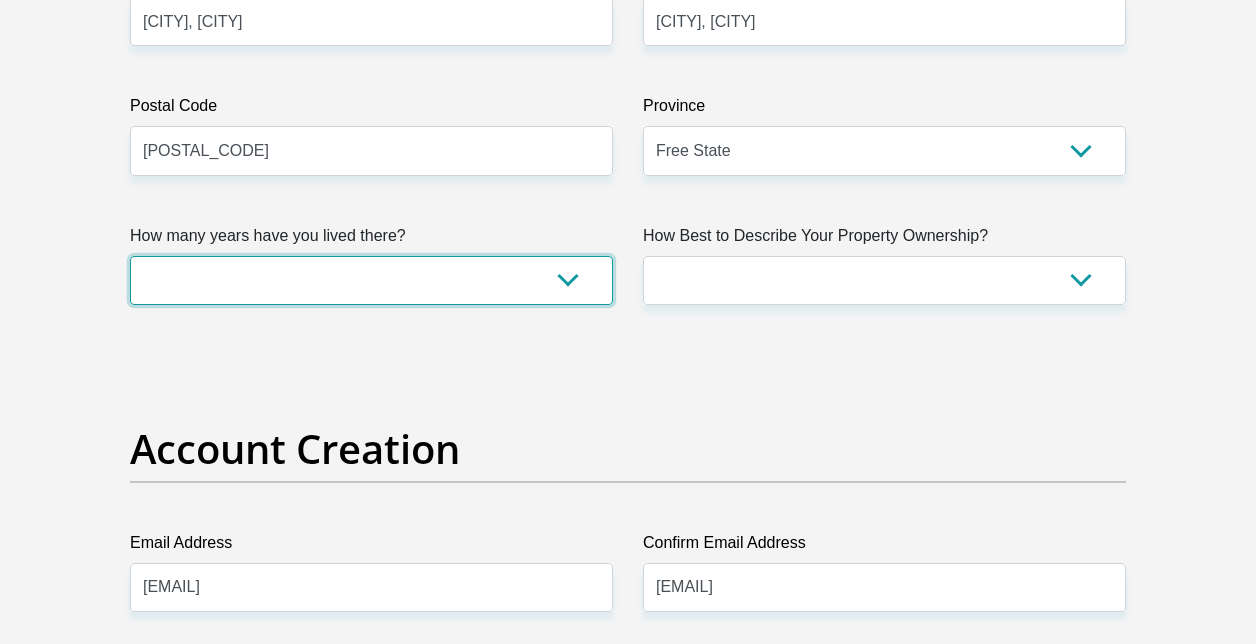 click on "less than 1 year
1-3 years
3-5 years
5+ years" at bounding box center (371, 280) 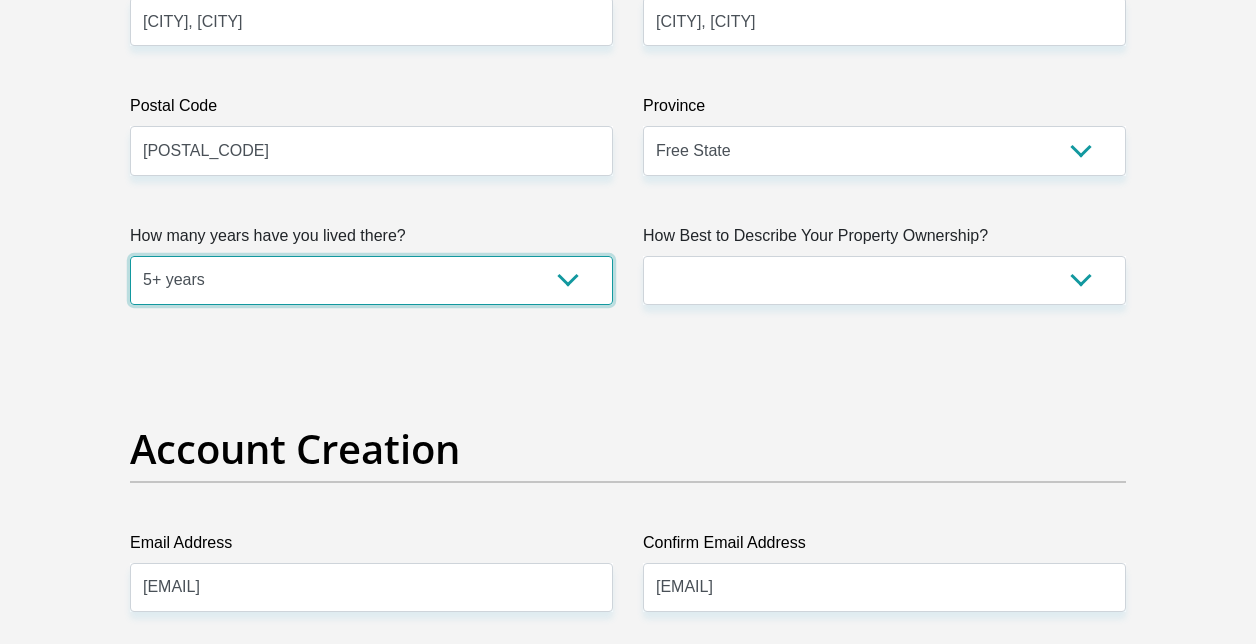 click on "less than 1 year
1-3 years
3-5 years
5+ years" at bounding box center [371, 280] 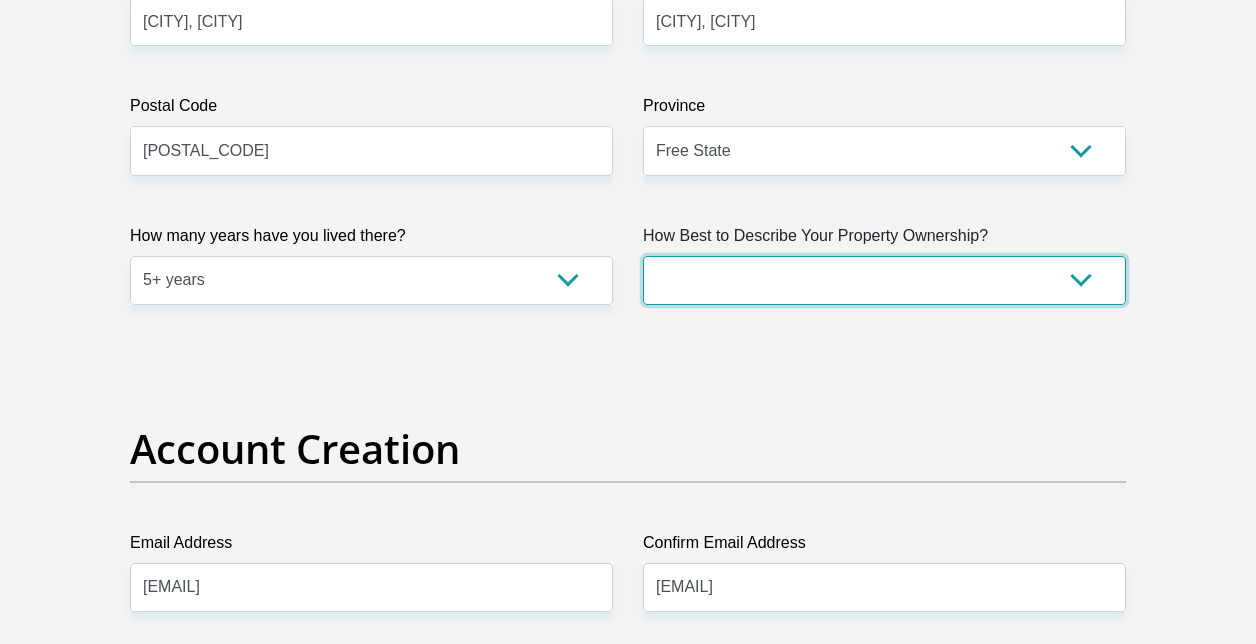 click on "Owned
Rented
Family Owned
Company Dwelling" at bounding box center (884, 280) 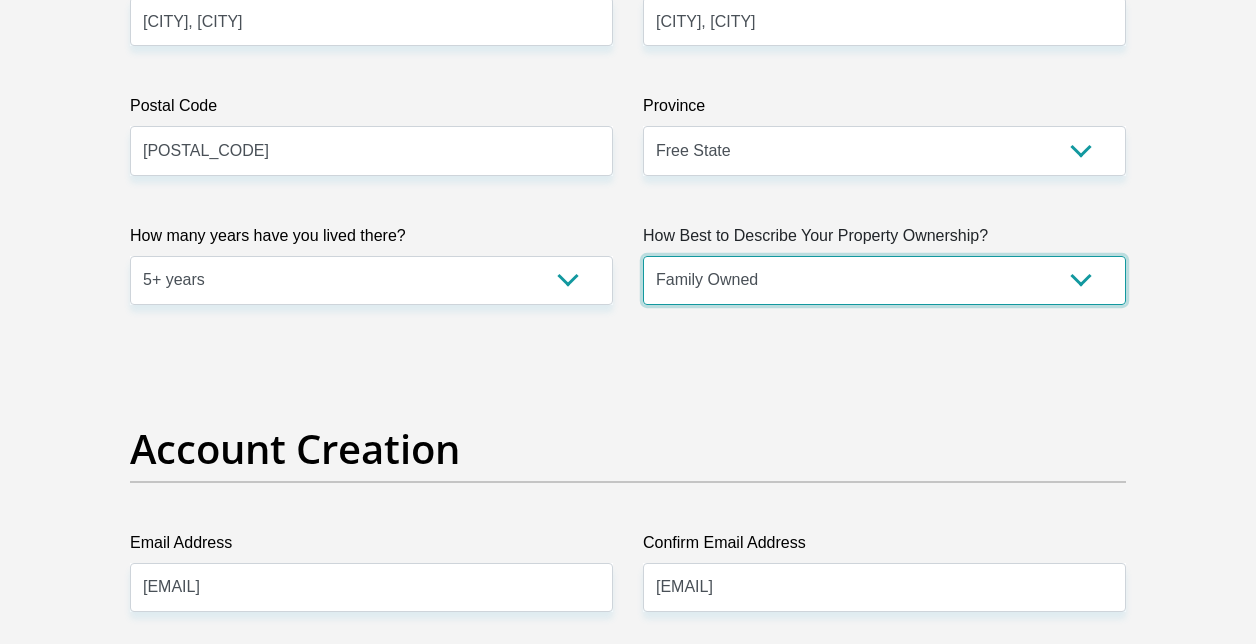 click on "Owned
Rented
Family Owned
Company Dwelling" at bounding box center (884, 280) 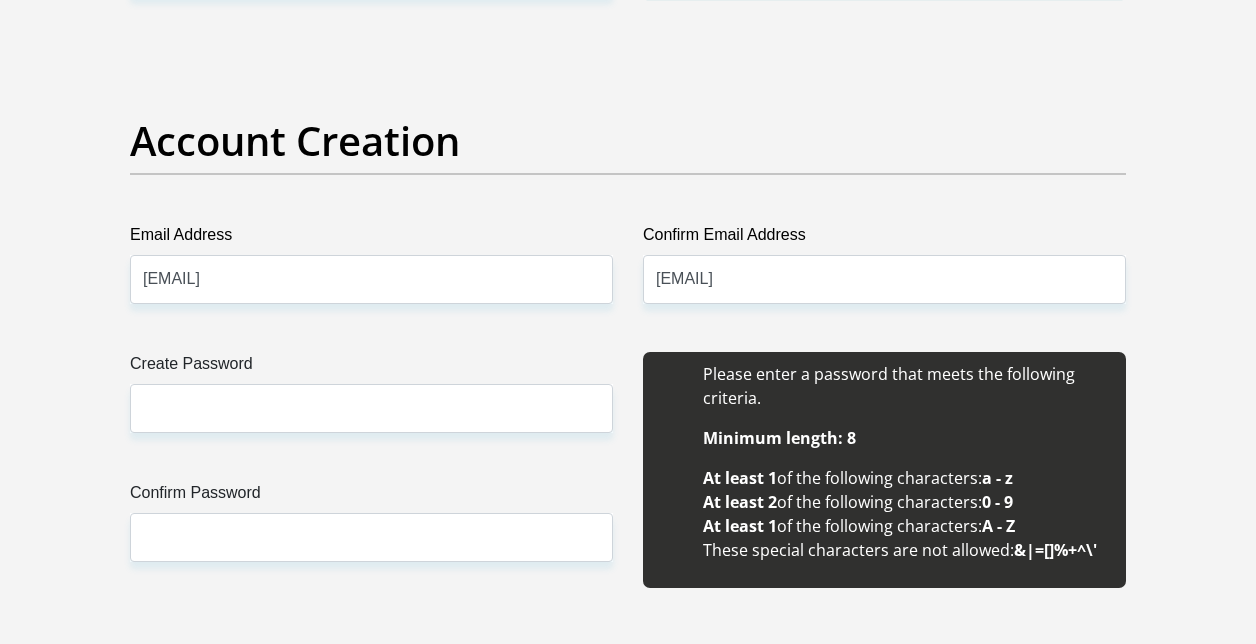 scroll, scrollTop: 1687, scrollLeft: 0, axis: vertical 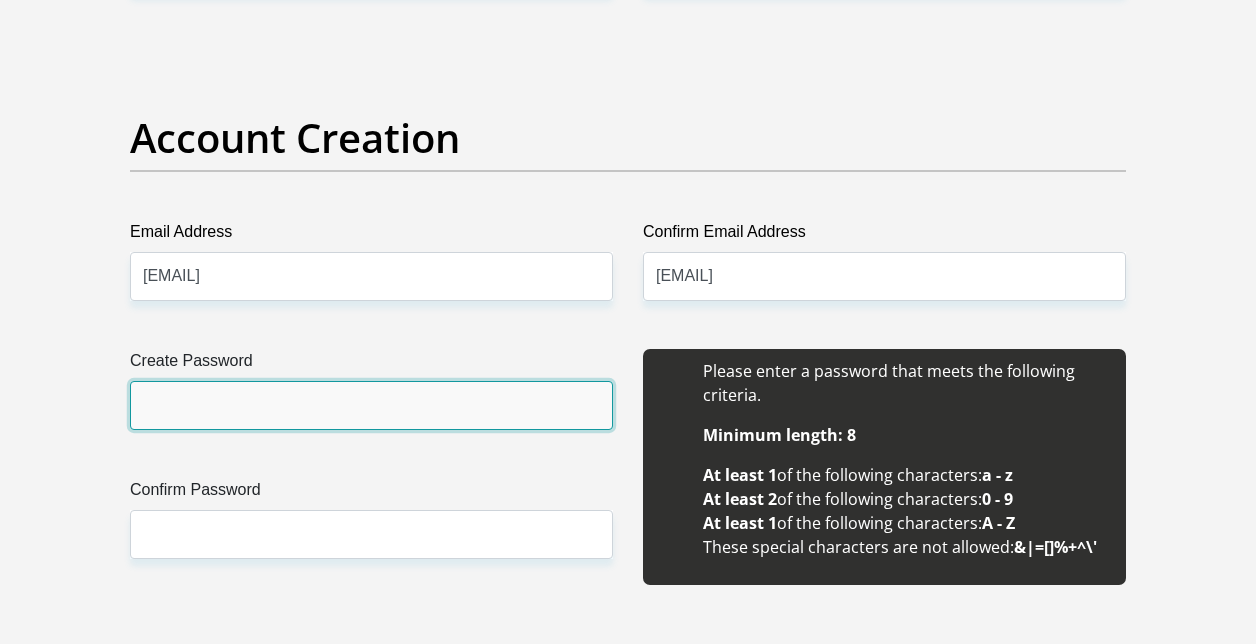 click on "Create Password" at bounding box center (371, 405) 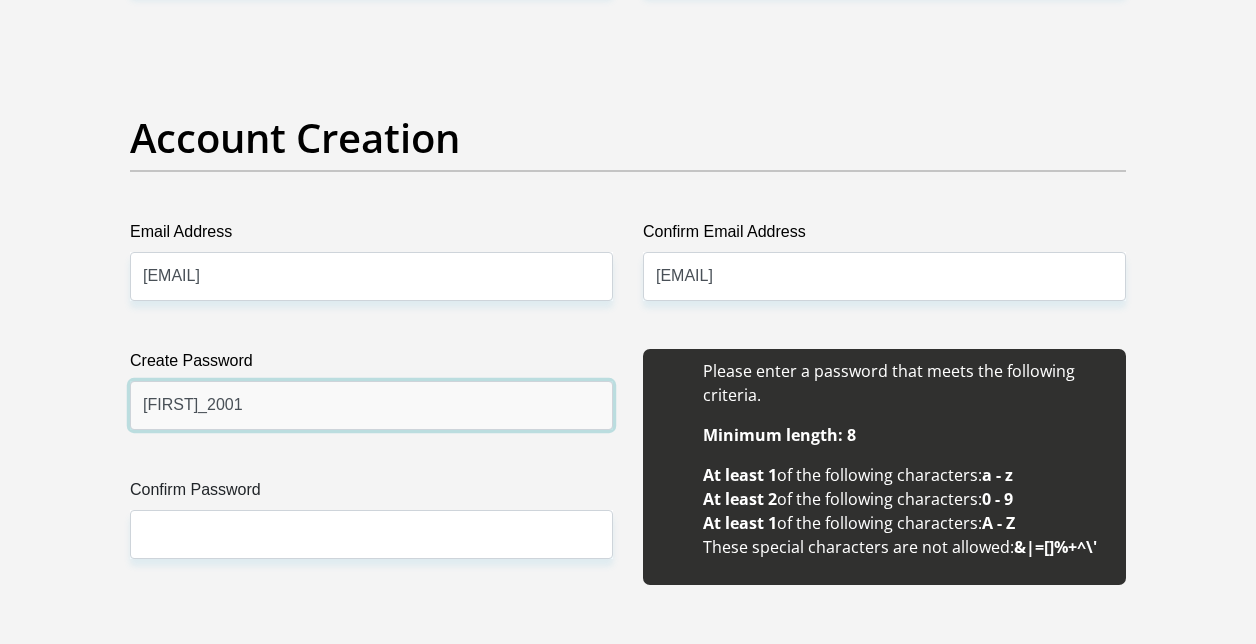 type on "Alphoncina_2001" 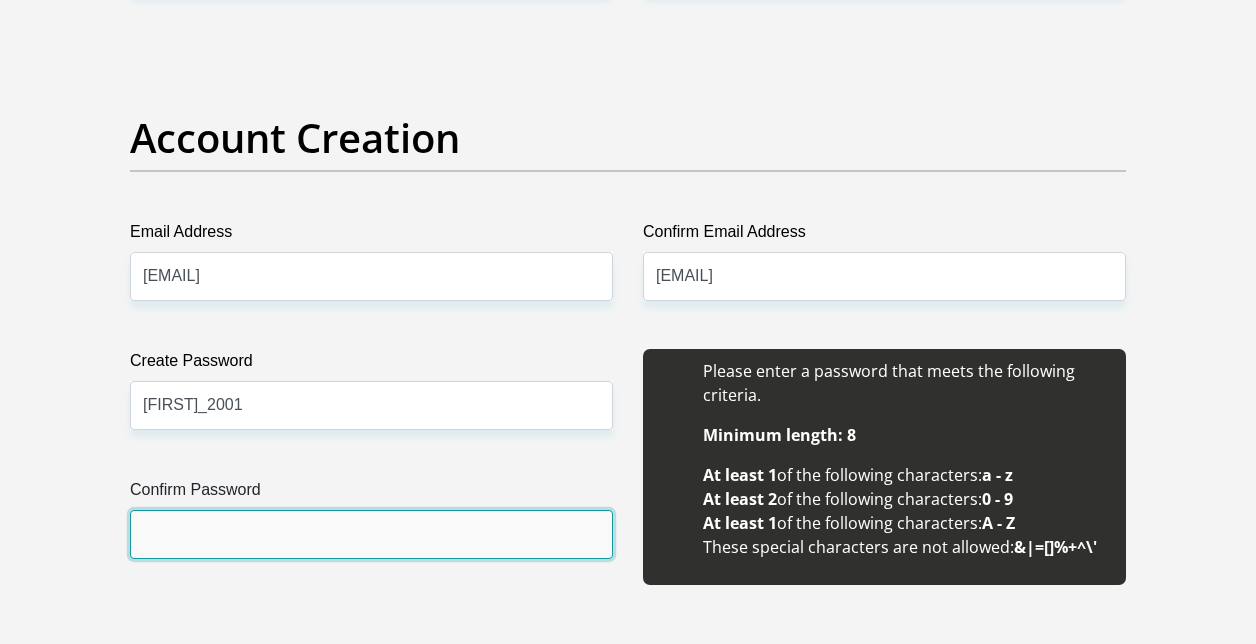 click on "Confirm Password" at bounding box center (371, 534) 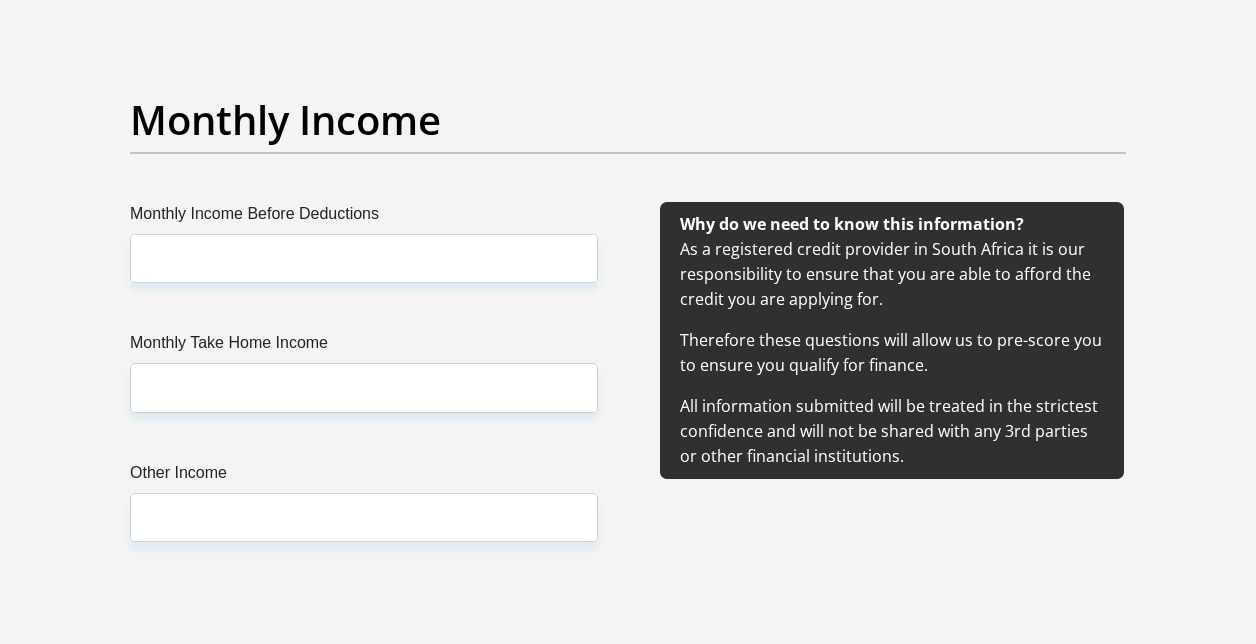 scroll, scrollTop: 2326, scrollLeft: 0, axis: vertical 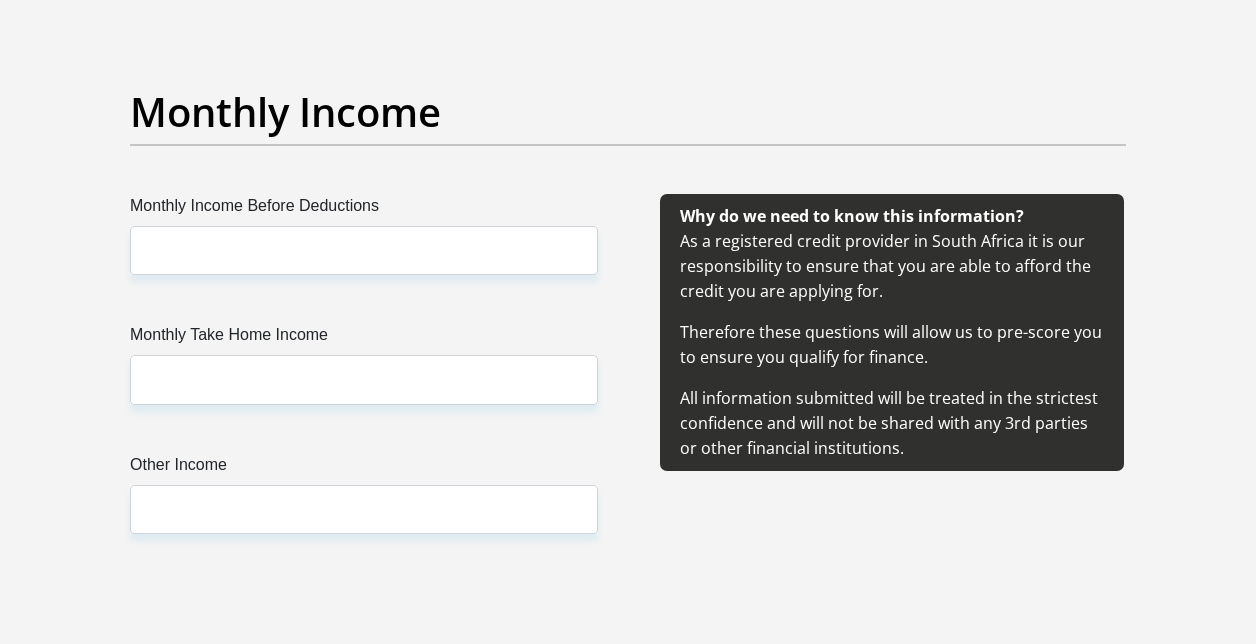 type on "Alphoncina_2001" 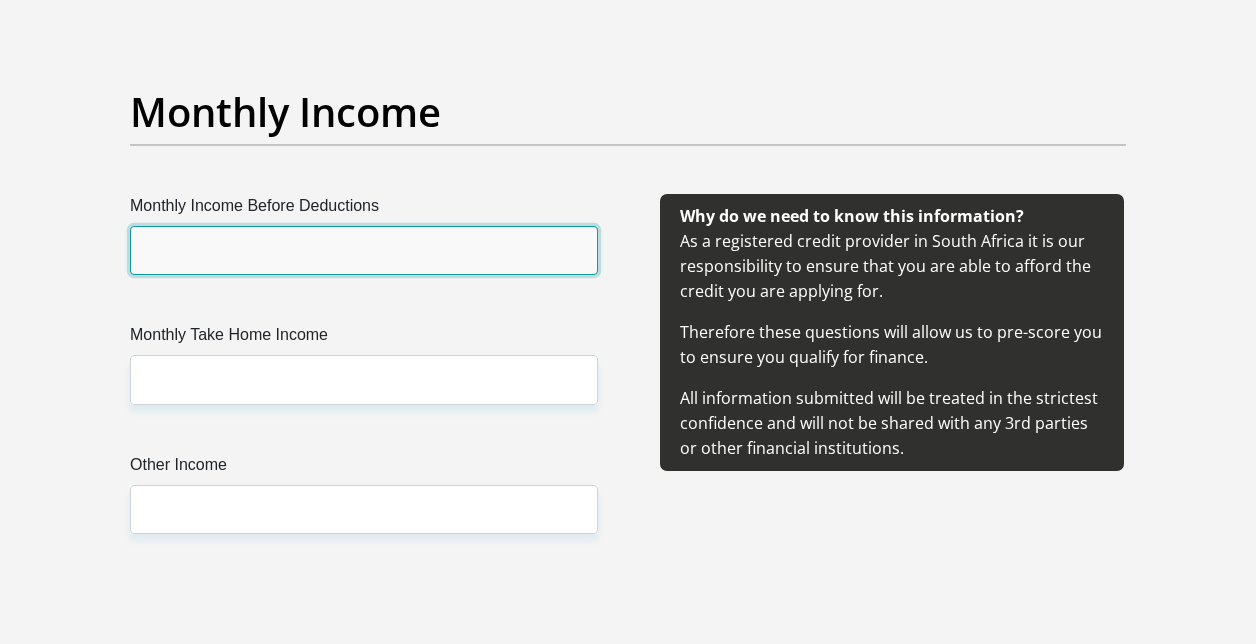 click on "Monthly Income Before Deductions" at bounding box center (364, 250) 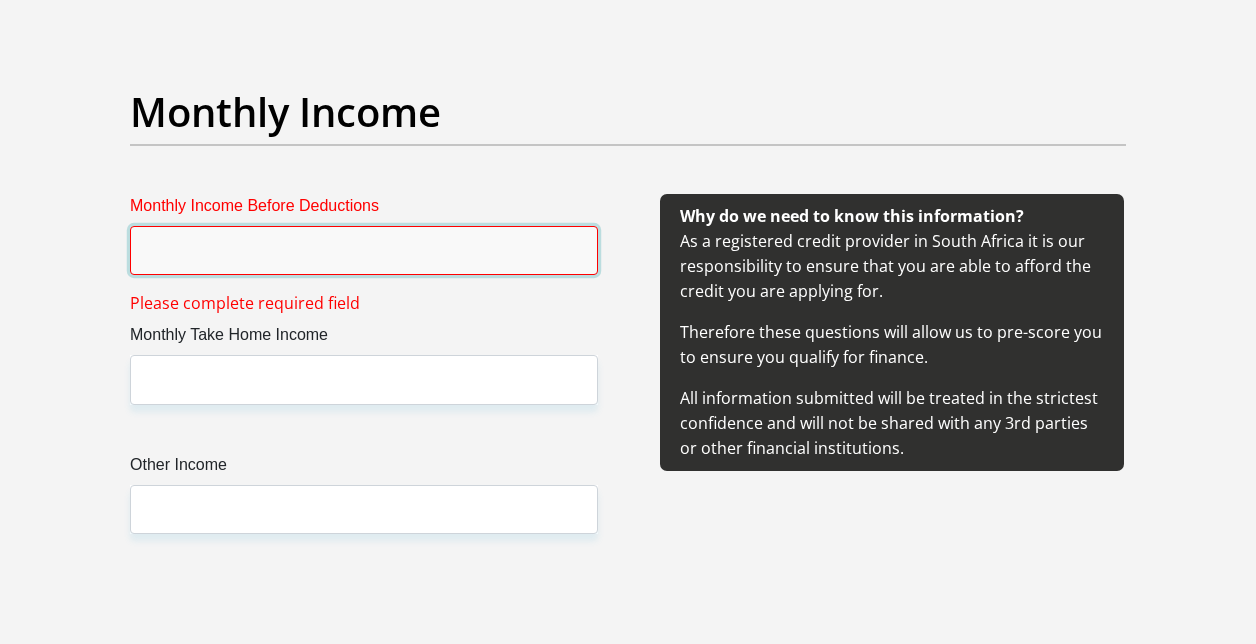 type 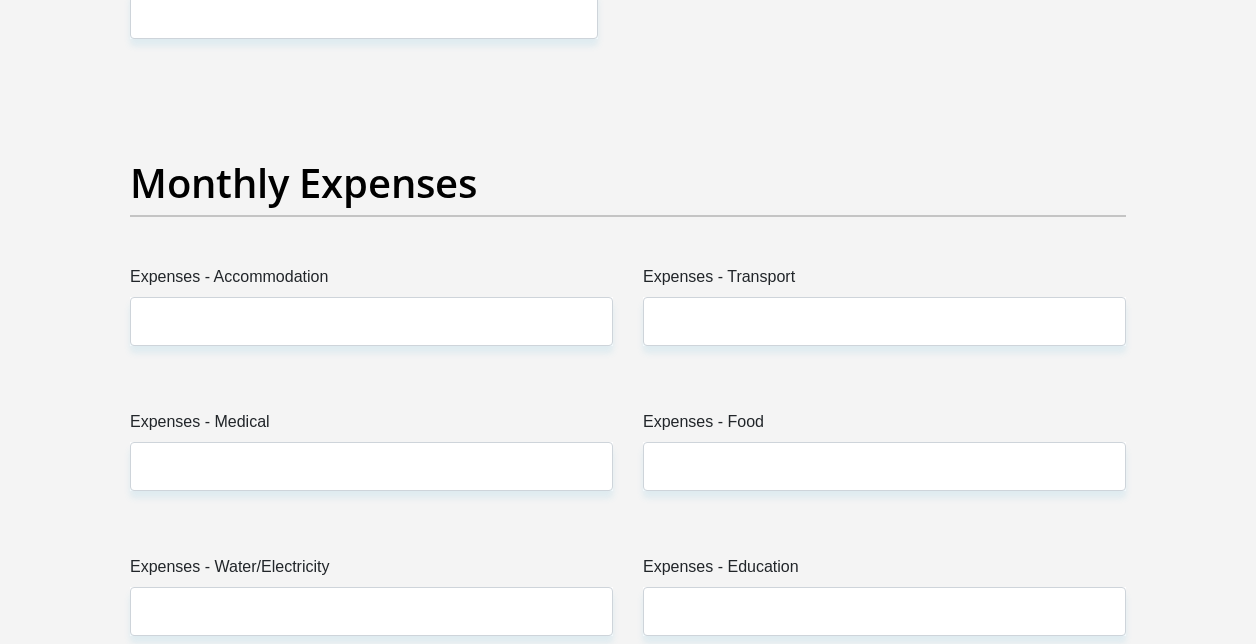scroll, scrollTop: 2822, scrollLeft: 0, axis: vertical 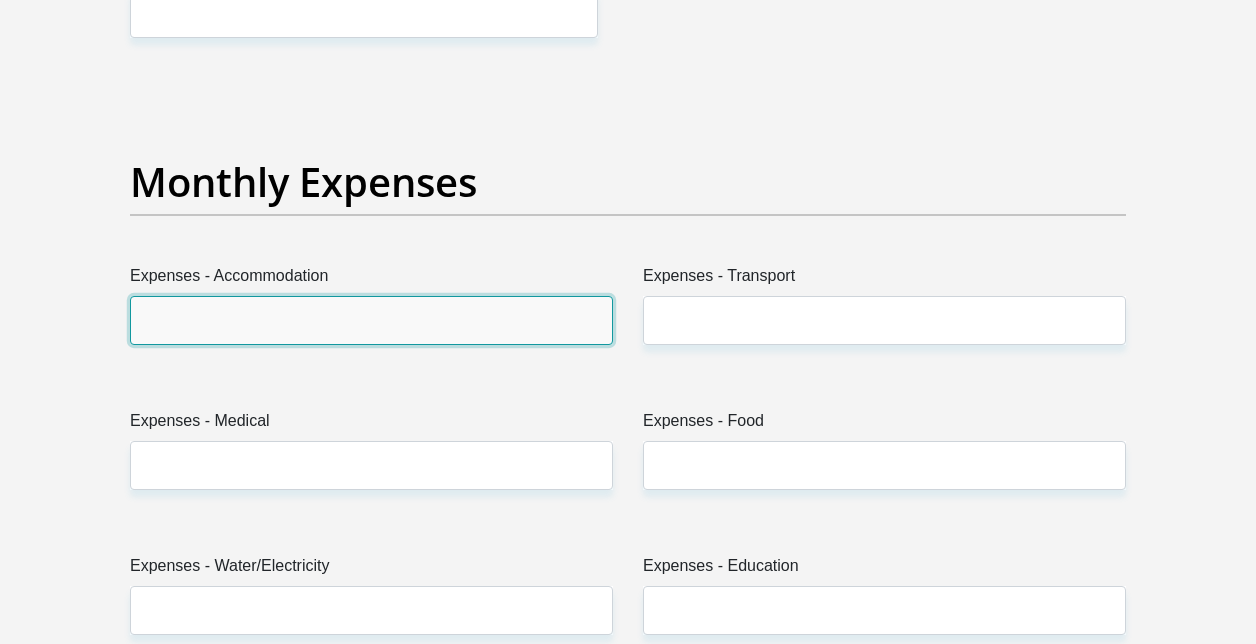 click on "Expenses - Accommodation" at bounding box center (371, 320) 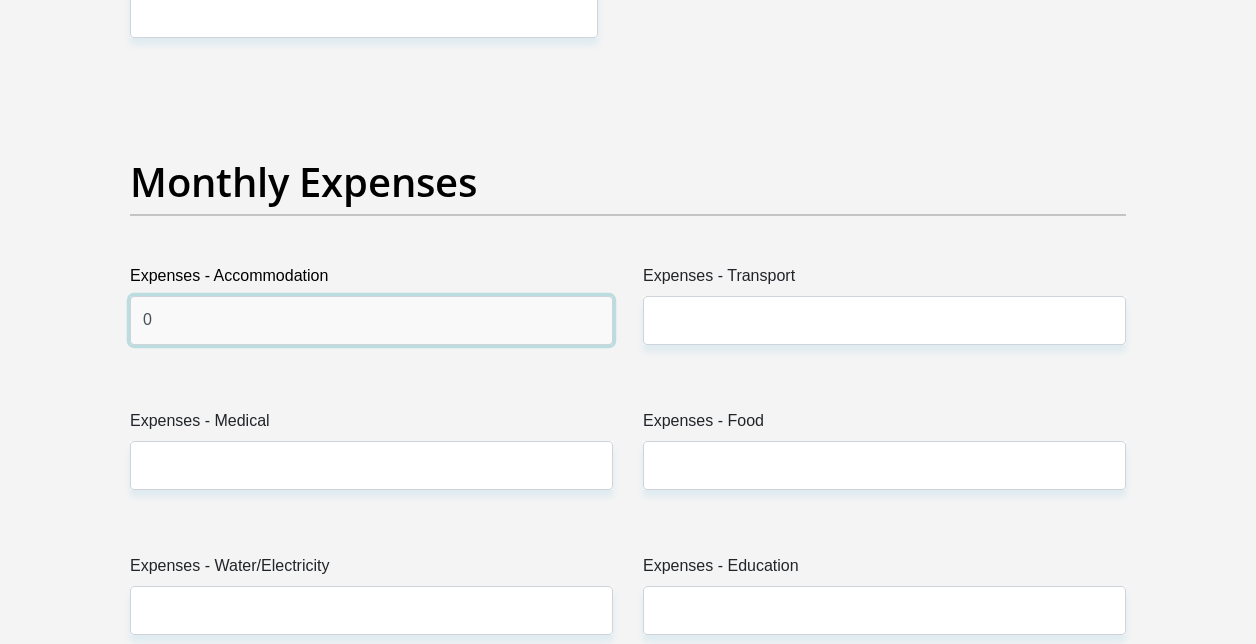 type on "0" 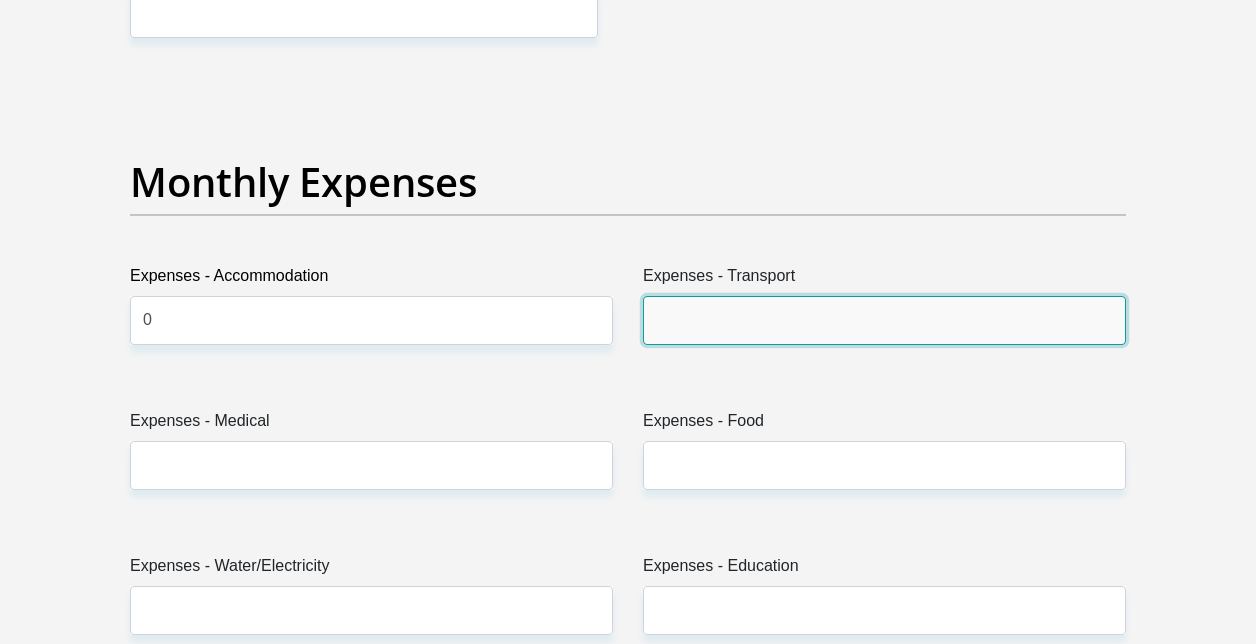 click on "Expenses - Transport" at bounding box center (884, 320) 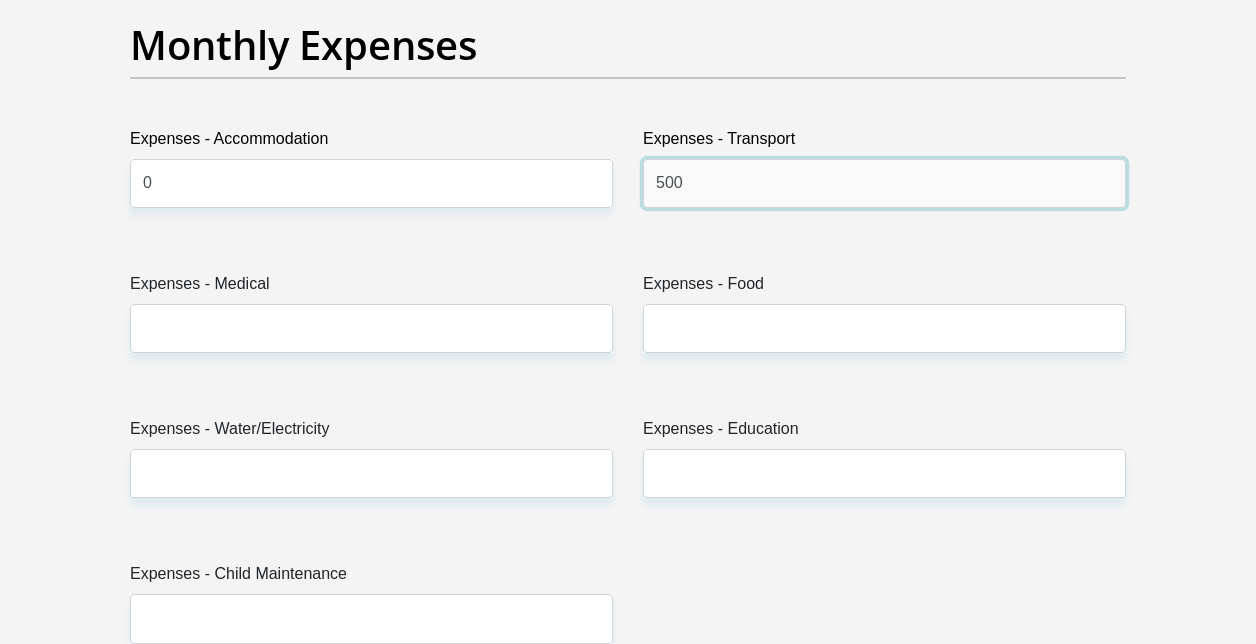 scroll, scrollTop: 2965, scrollLeft: 0, axis: vertical 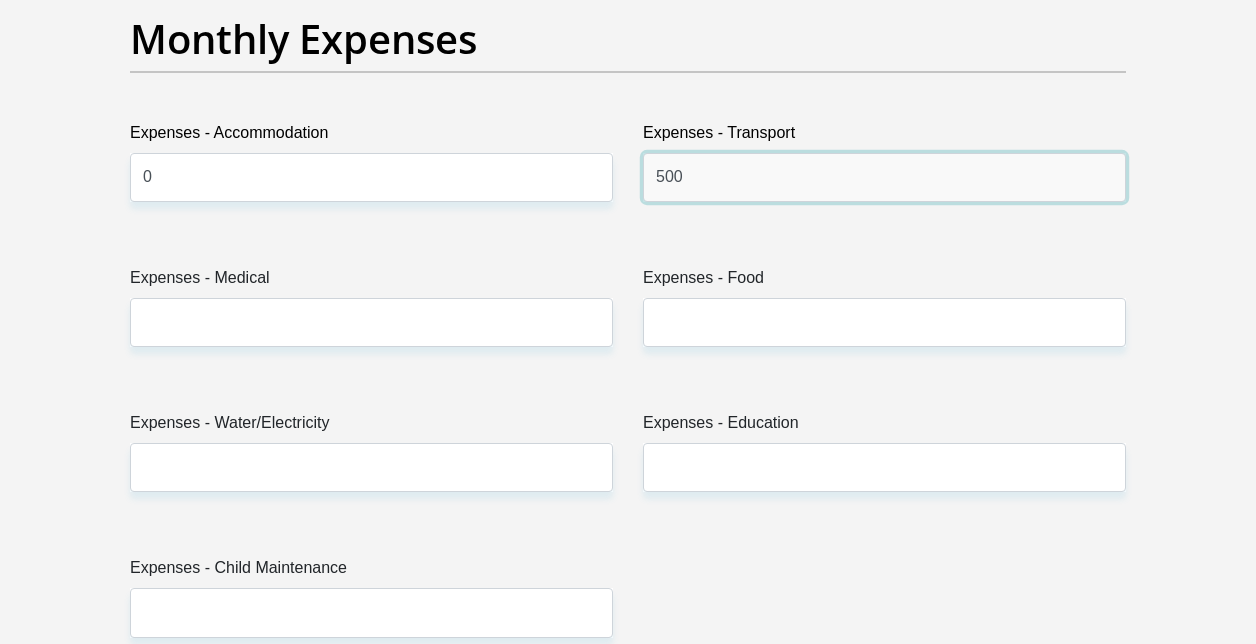 type on "500" 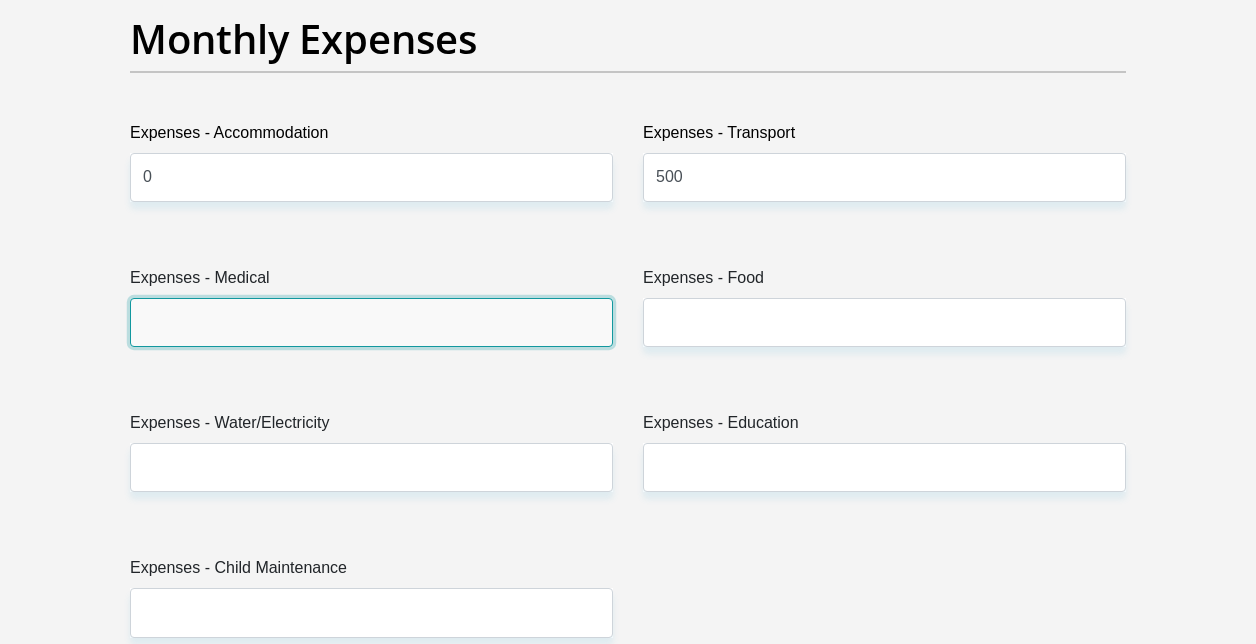 click on "Expenses - Medical" at bounding box center [371, 322] 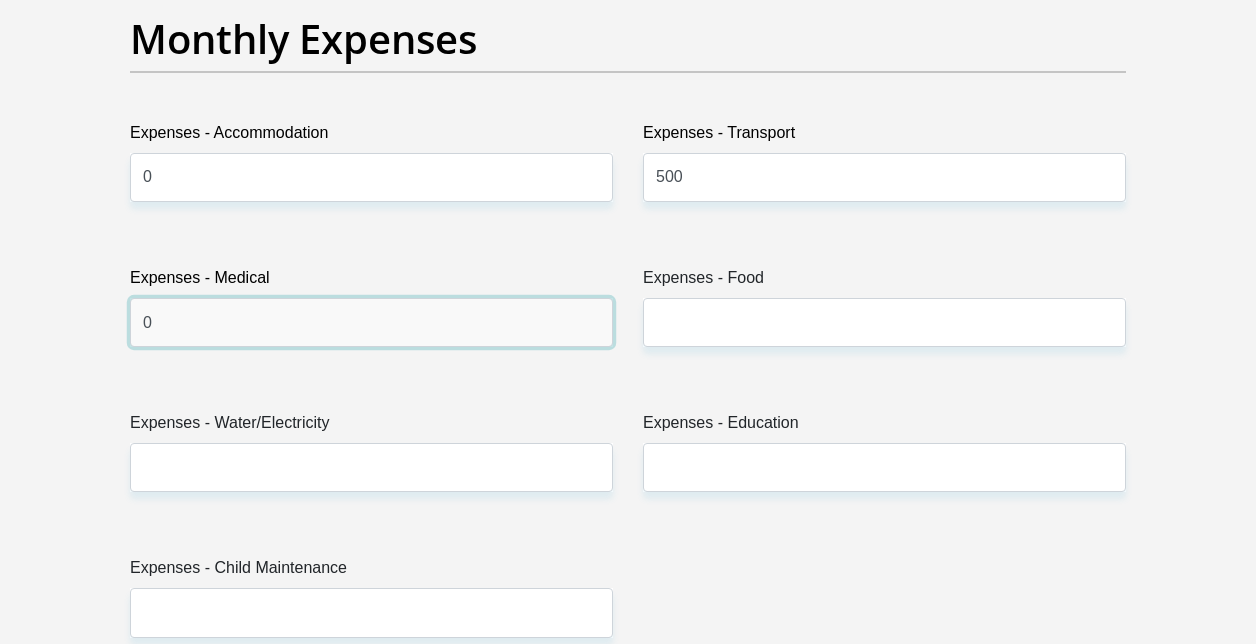 type on "0" 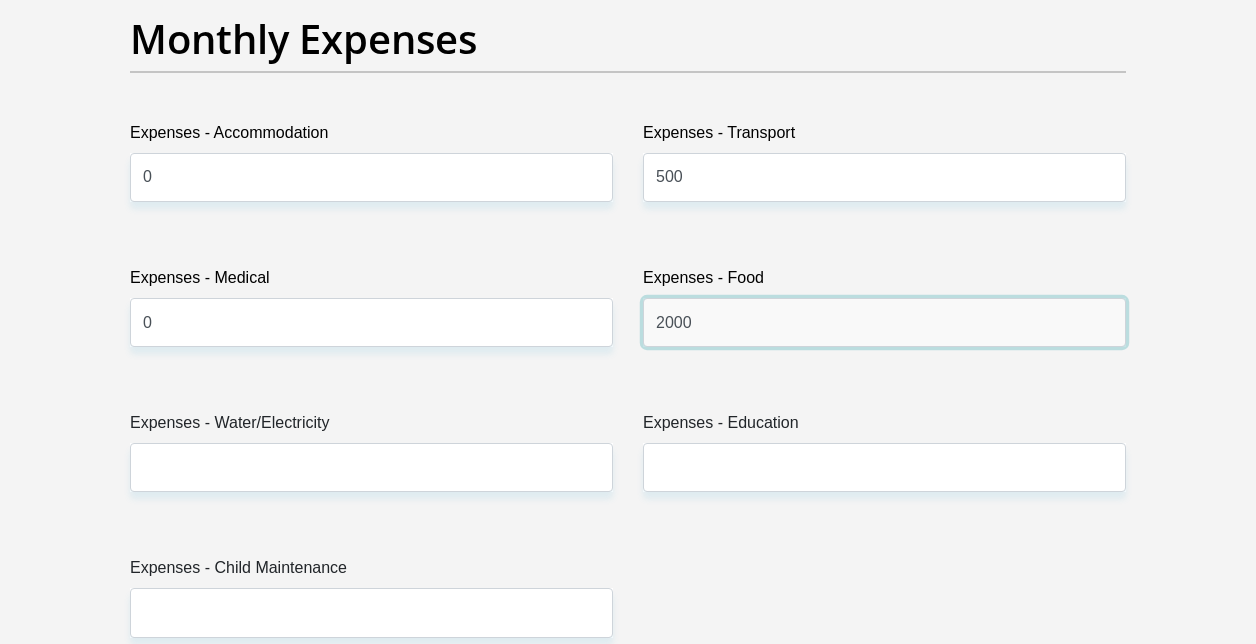 type on "2000" 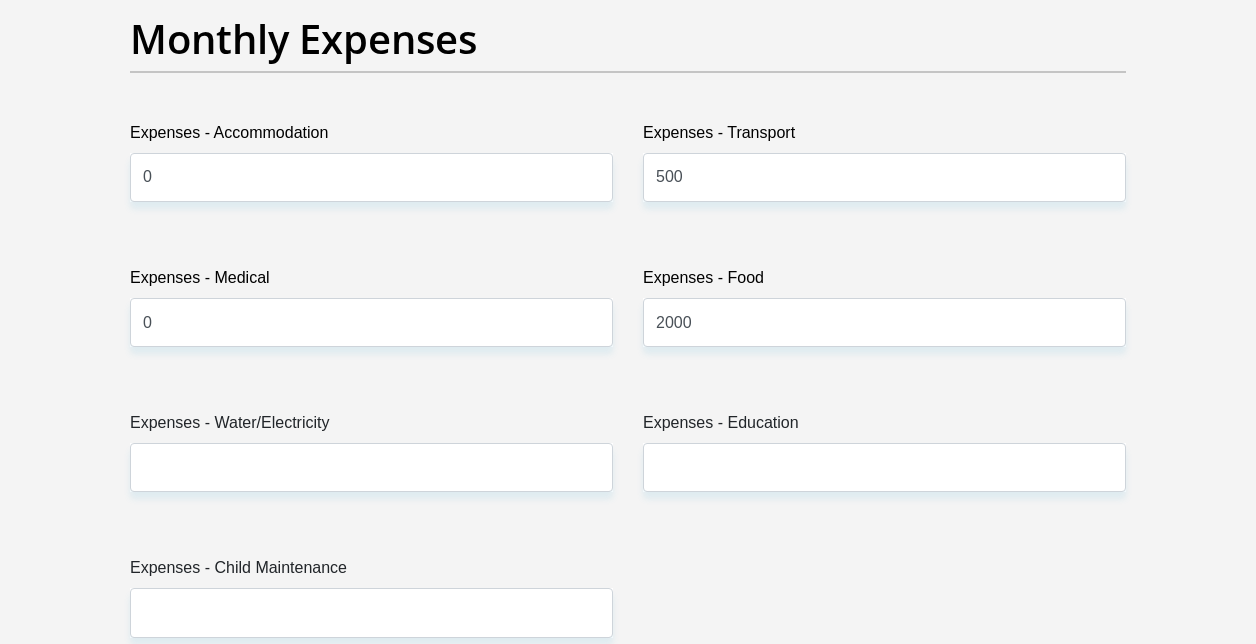 click on "Expenses - Water/Electricity" at bounding box center (371, 459) 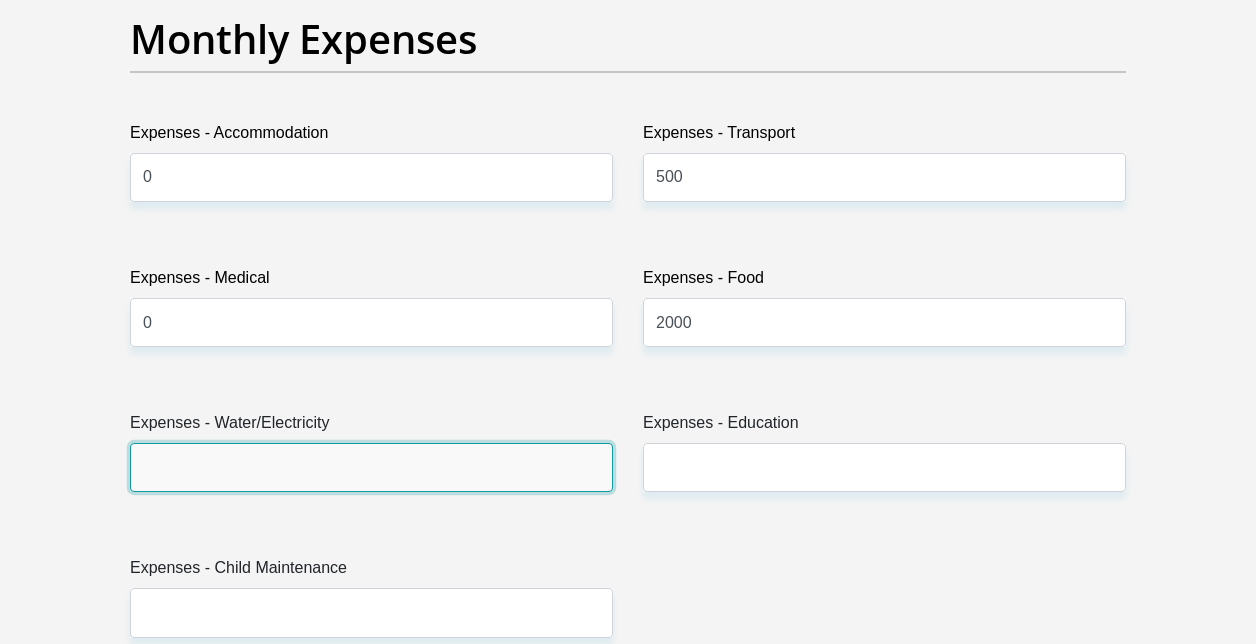 click on "Expenses - Water/Electricity" at bounding box center (371, 467) 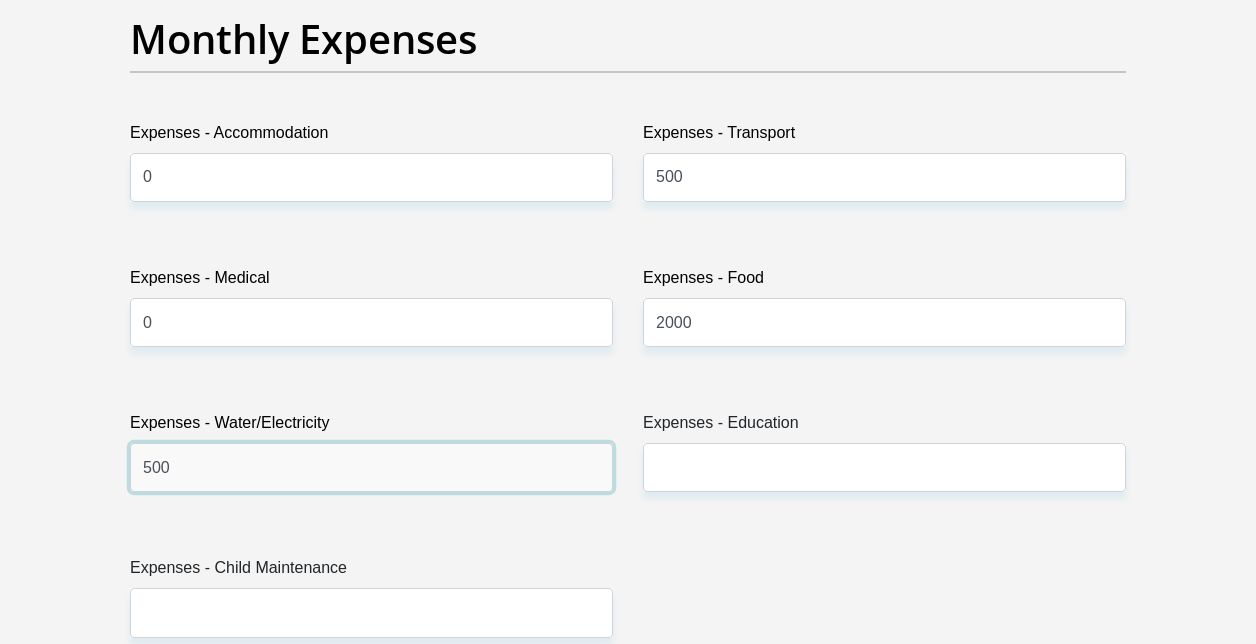type on "500" 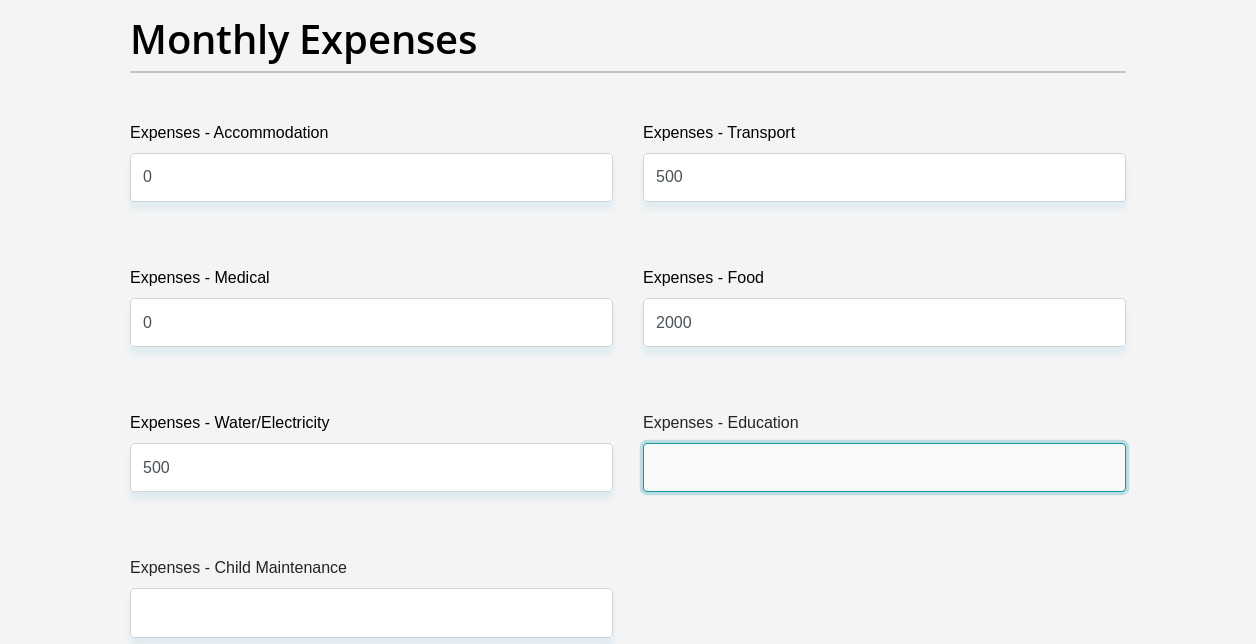 click on "Expenses - Education" at bounding box center [884, 467] 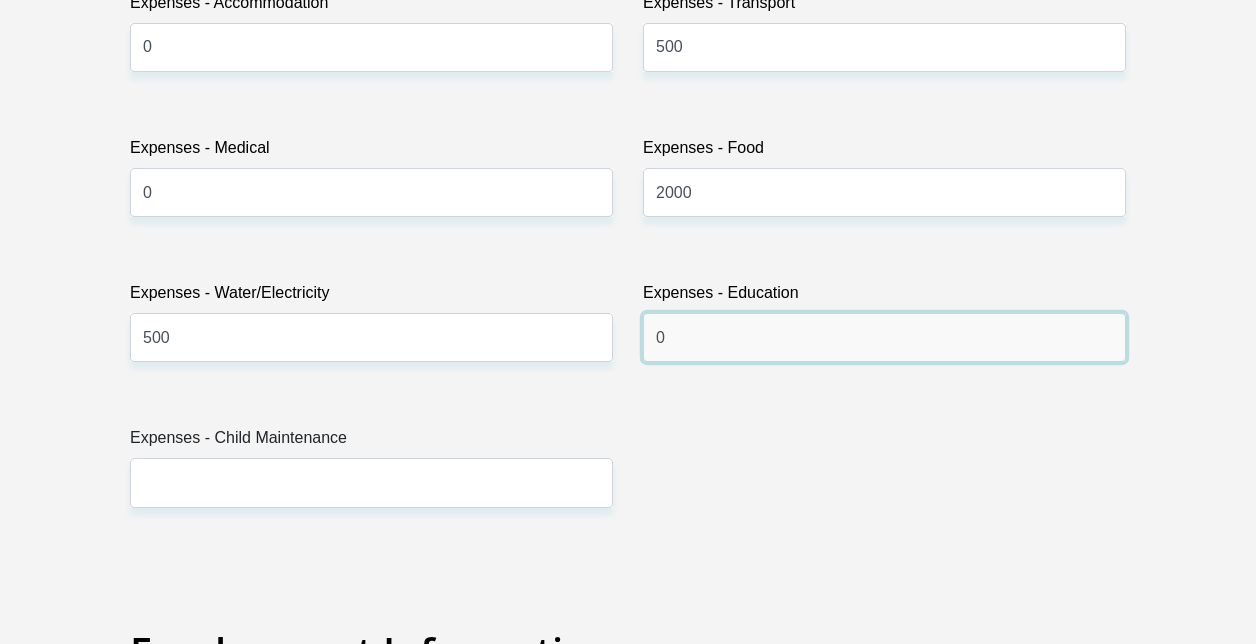 scroll, scrollTop: 3101, scrollLeft: 0, axis: vertical 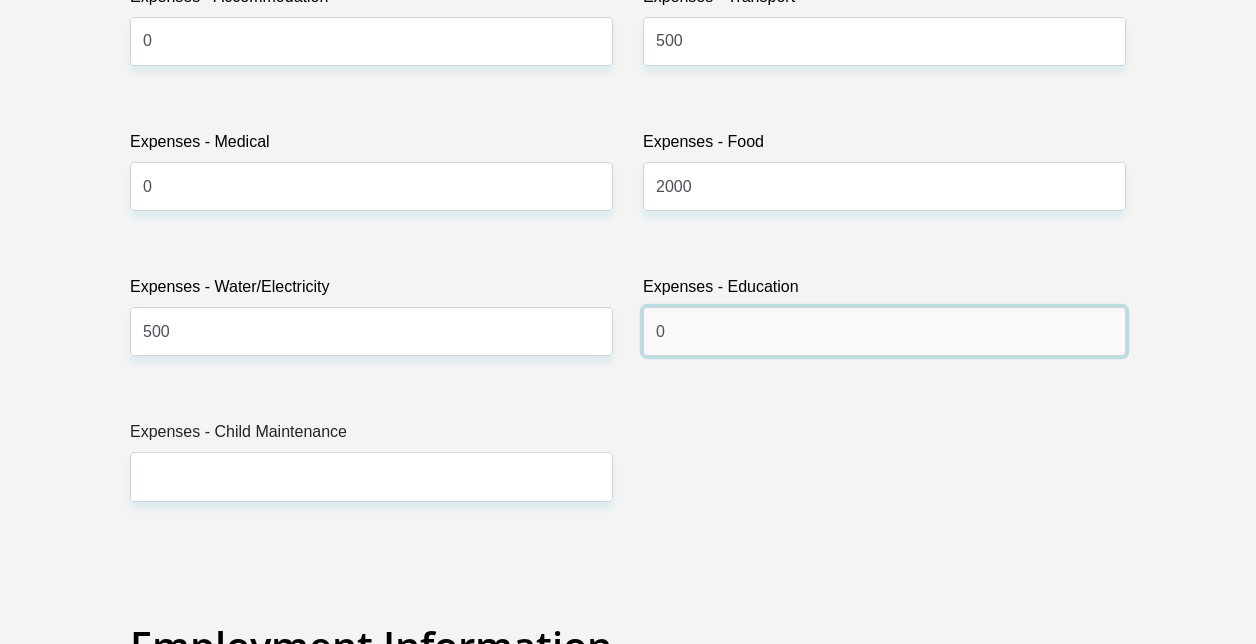 type on "0" 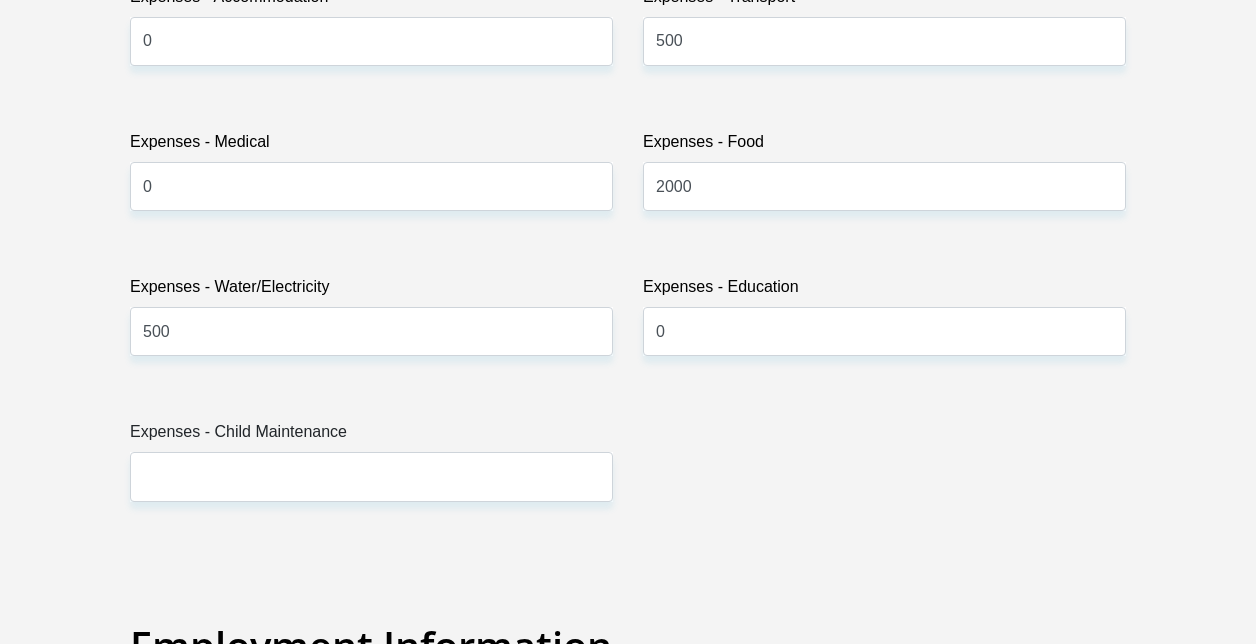 drag, startPoint x: 456, startPoint y: 448, endPoint x: 462, endPoint y: 474, distance: 26.683329 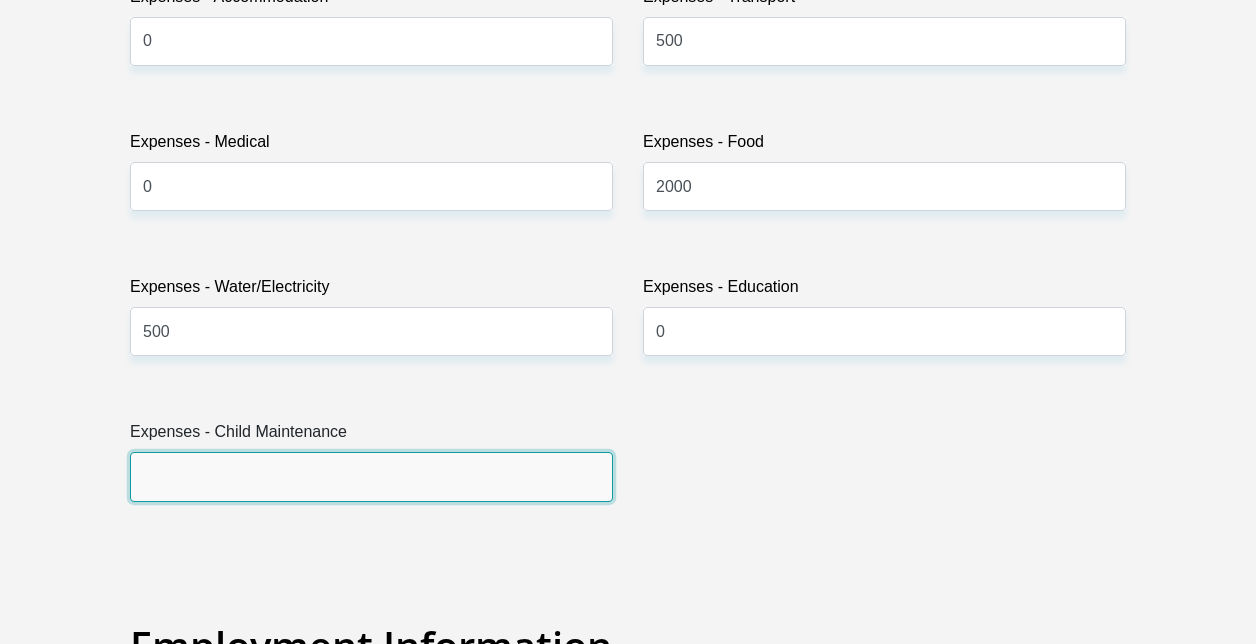 click on "Expenses - Child Maintenance" at bounding box center [371, 476] 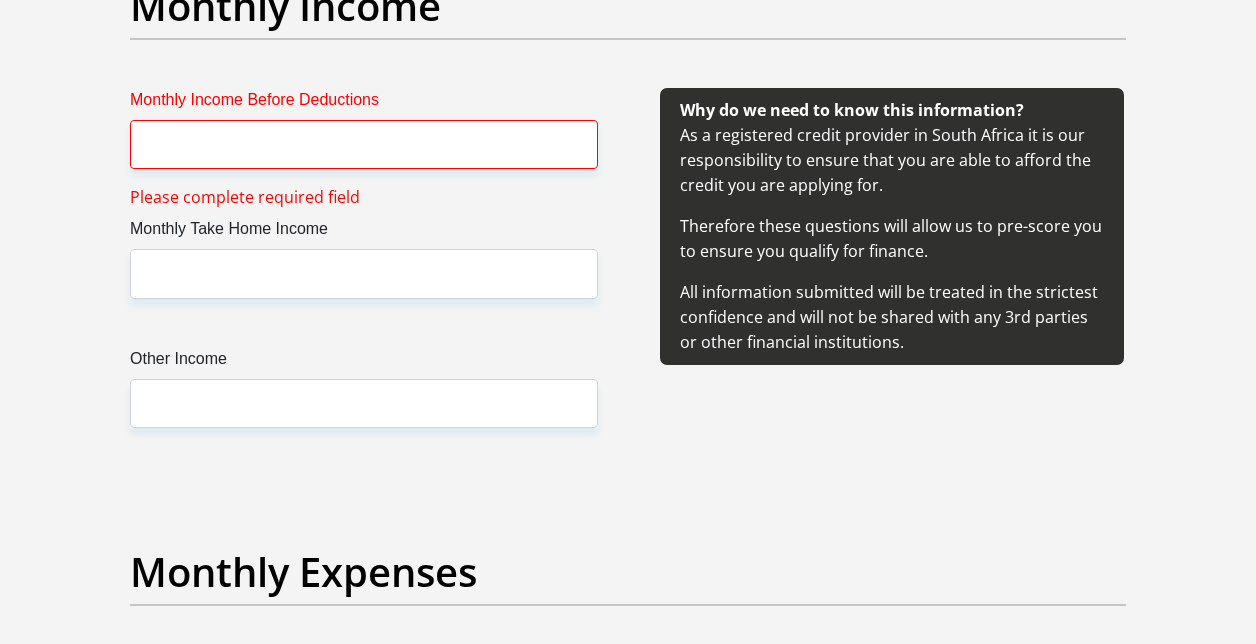 scroll, scrollTop: 2431, scrollLeft: 0, axis: vertical 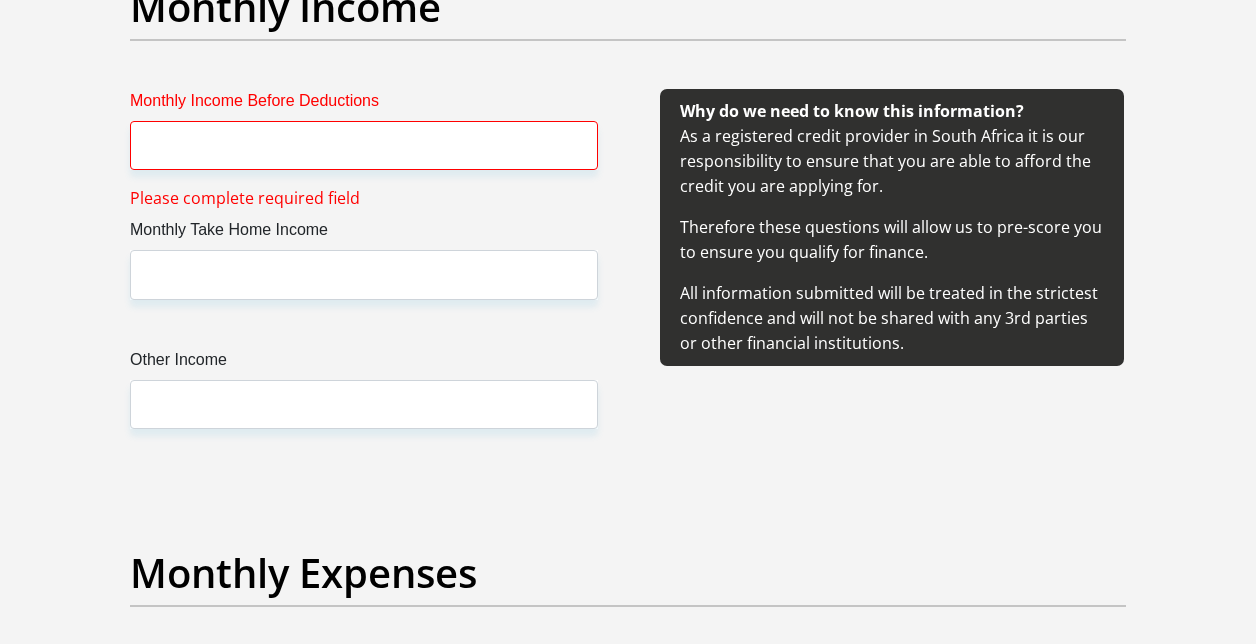 type on "0" 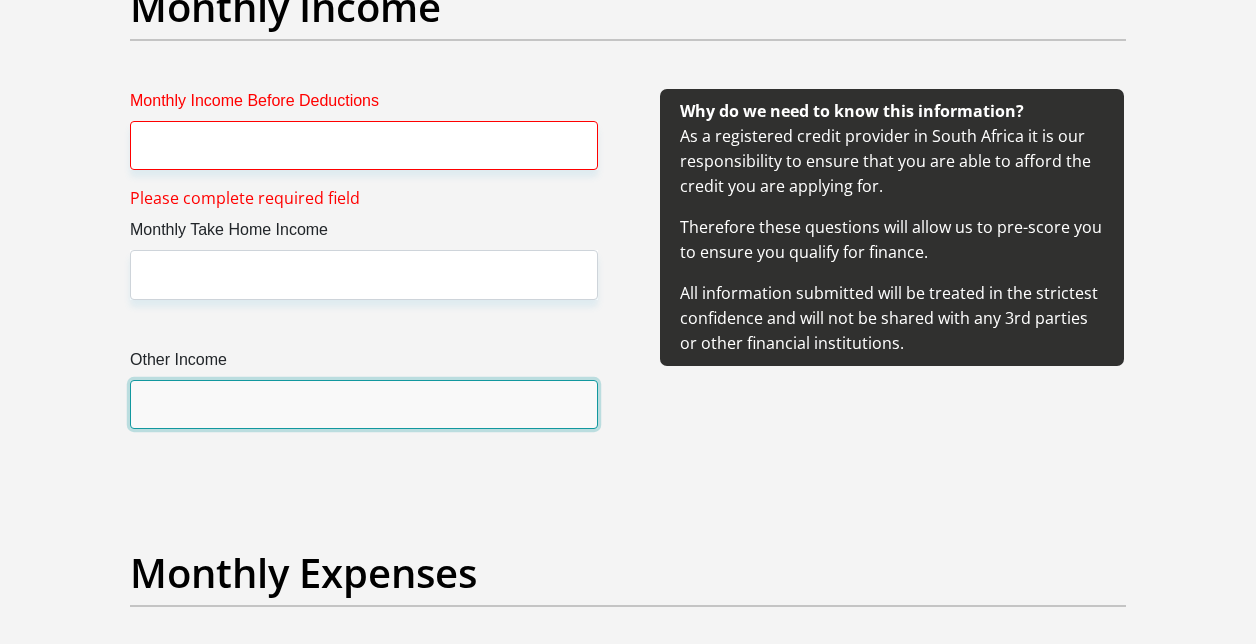 click on "Other Income" at bounding box center [364, 404] 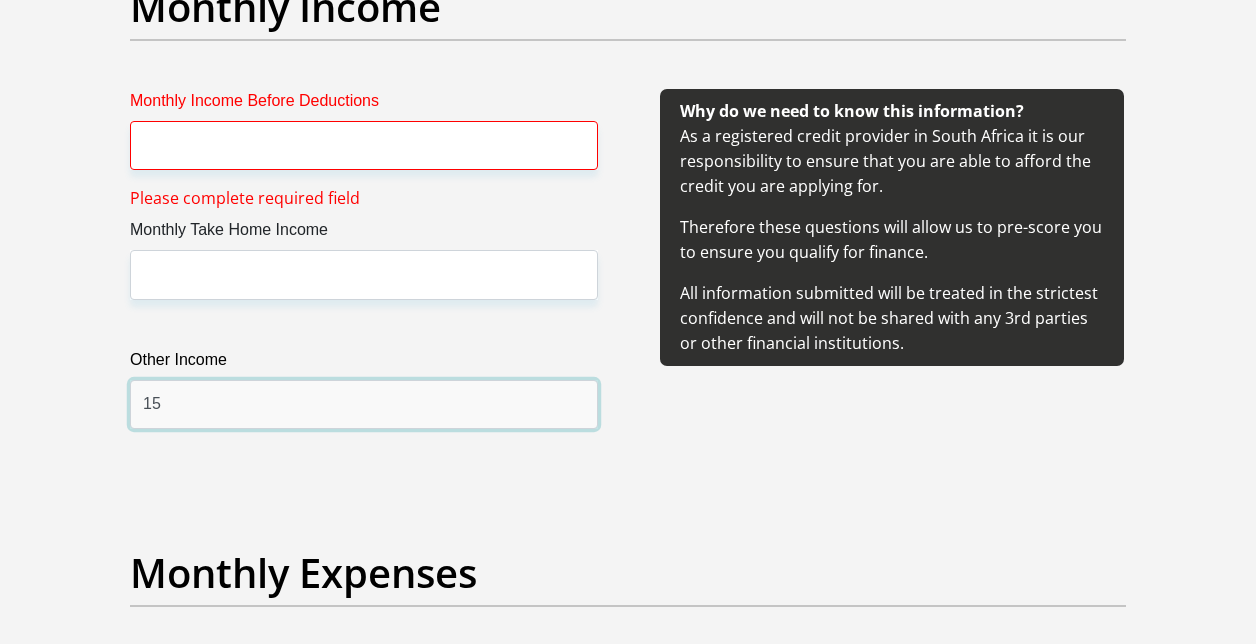 type on "1" 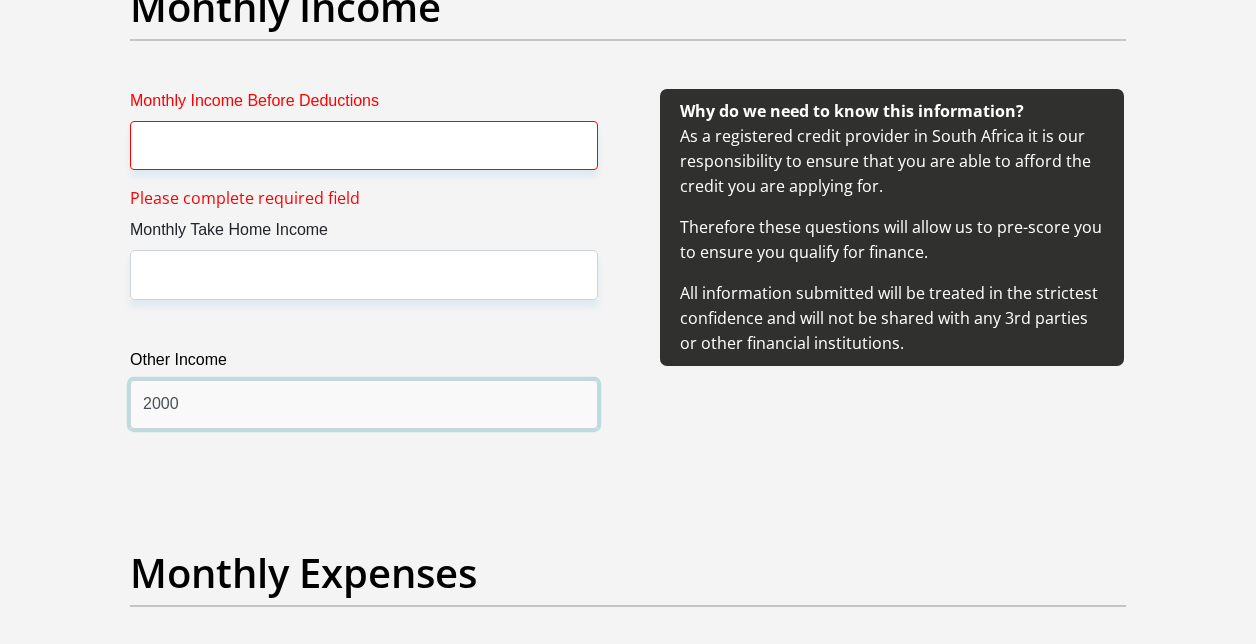 type on "2000" 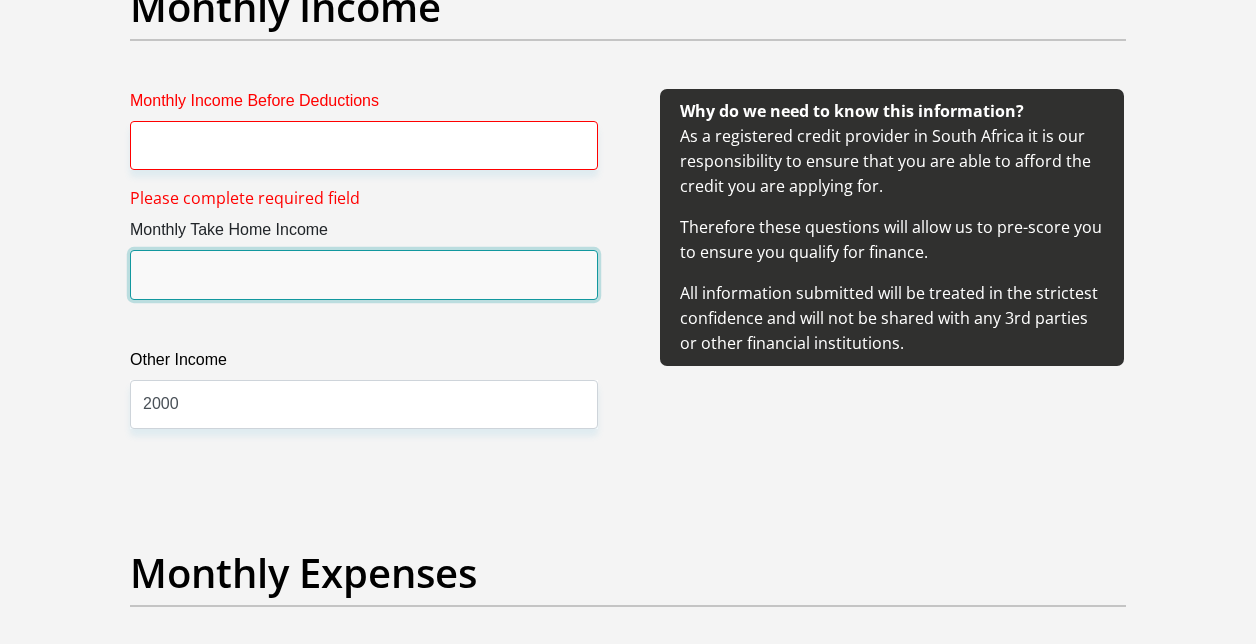 click on "Monthly Take Home Income" at bounding box center [364, 274] 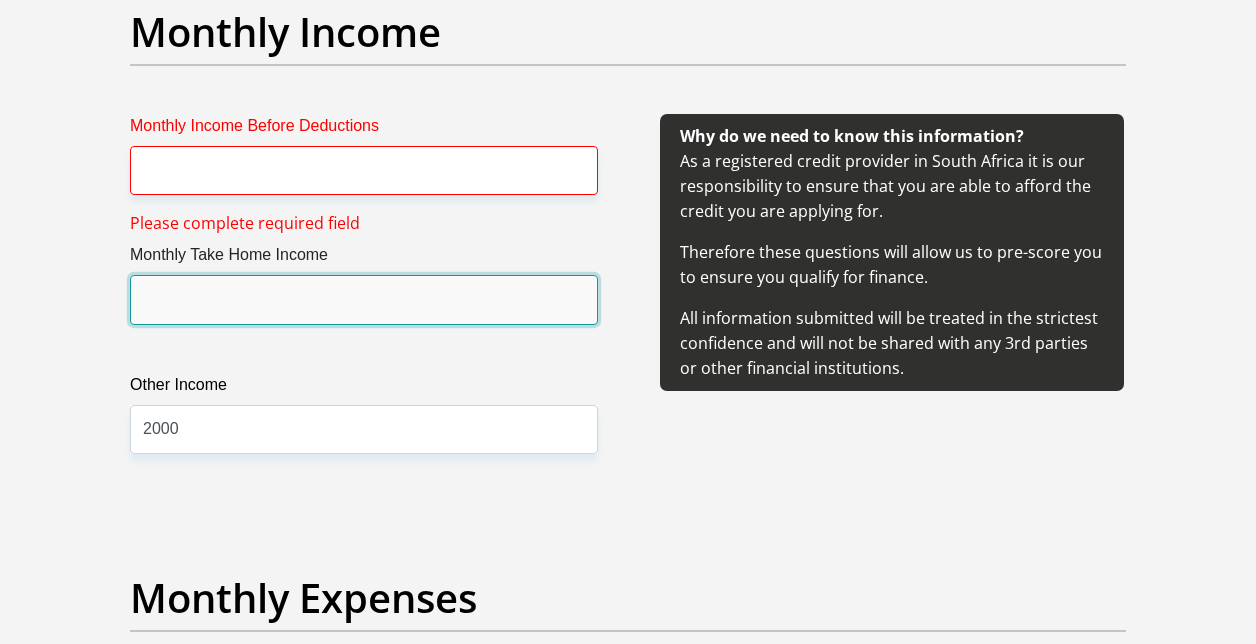 scroll, scrollTop: 2405, scrollLeft: 0, axis: vertical 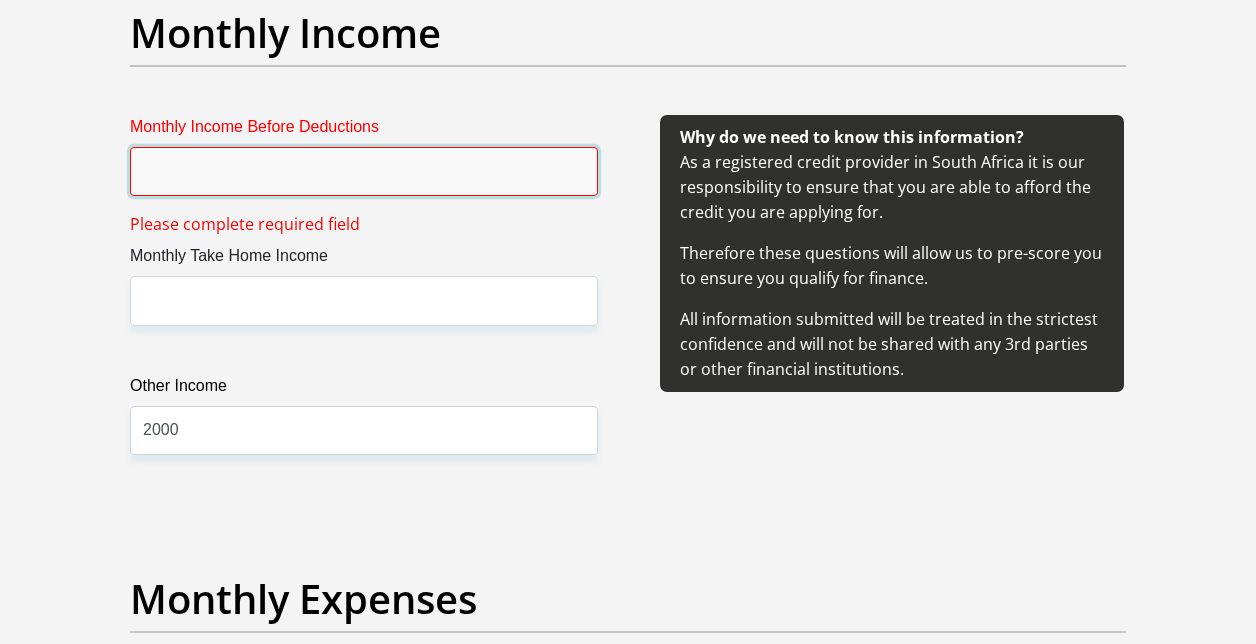 click on "Monthly Income Before Deductions" at bounding box center [364, 171] 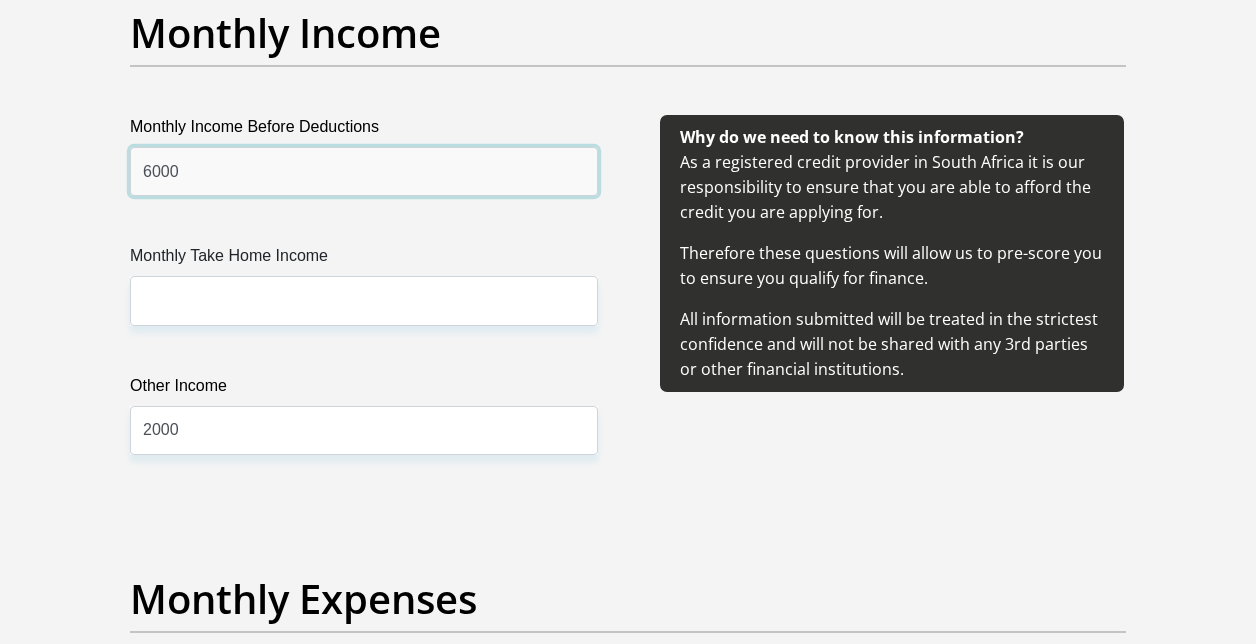 type on "6000" 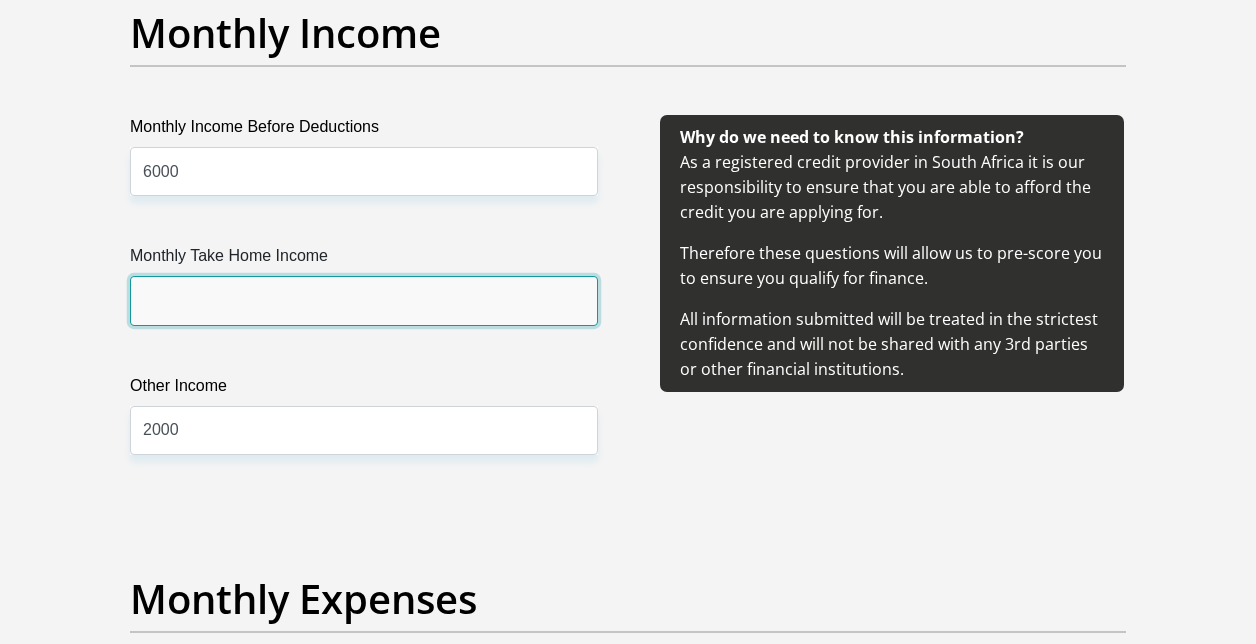 click on "Monthly Take Home Income" at bounding box center (364, 300) 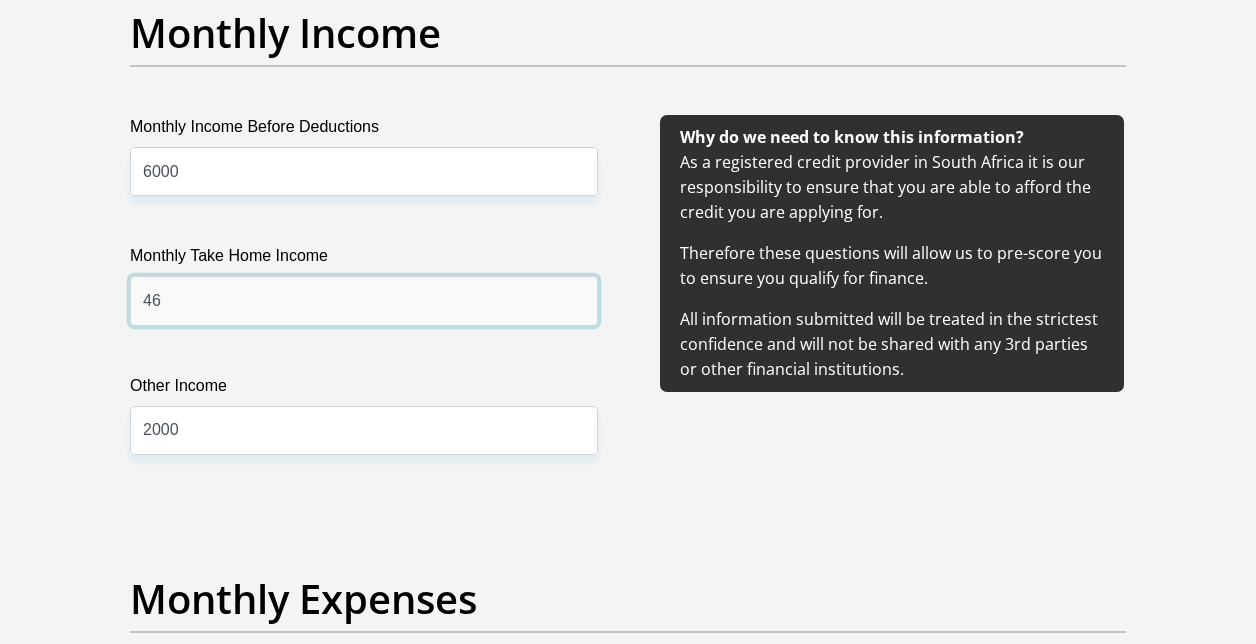 type on "4" 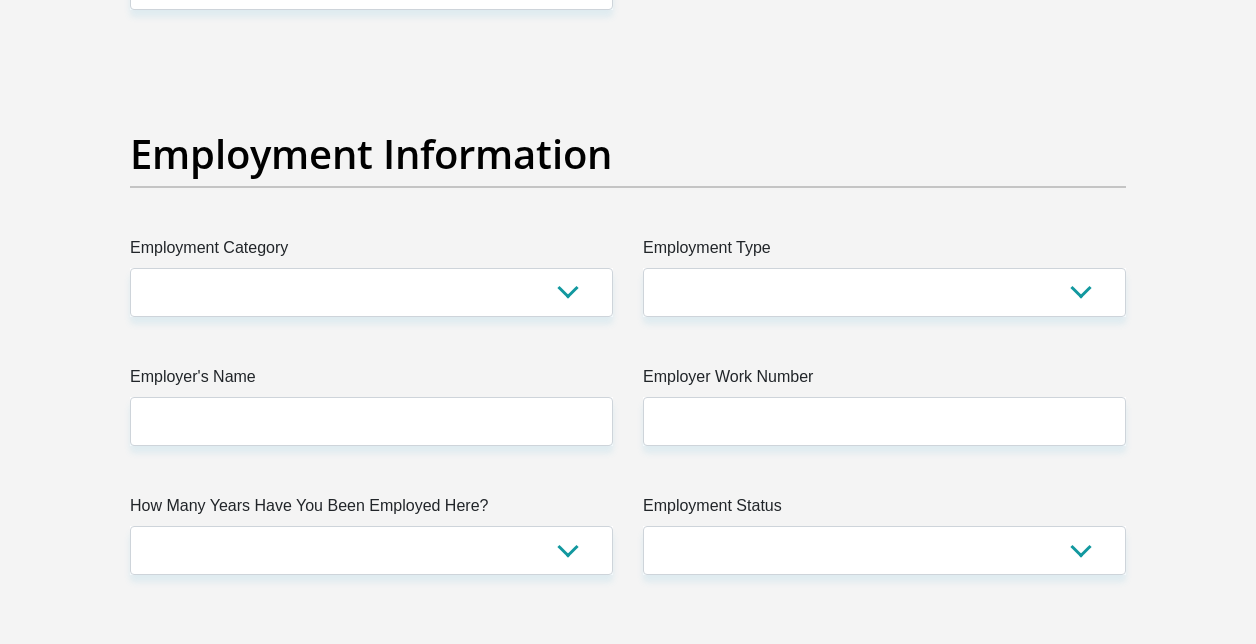 scroll, scrollTop: 3604, scrollLeft: 0, axis: vertical 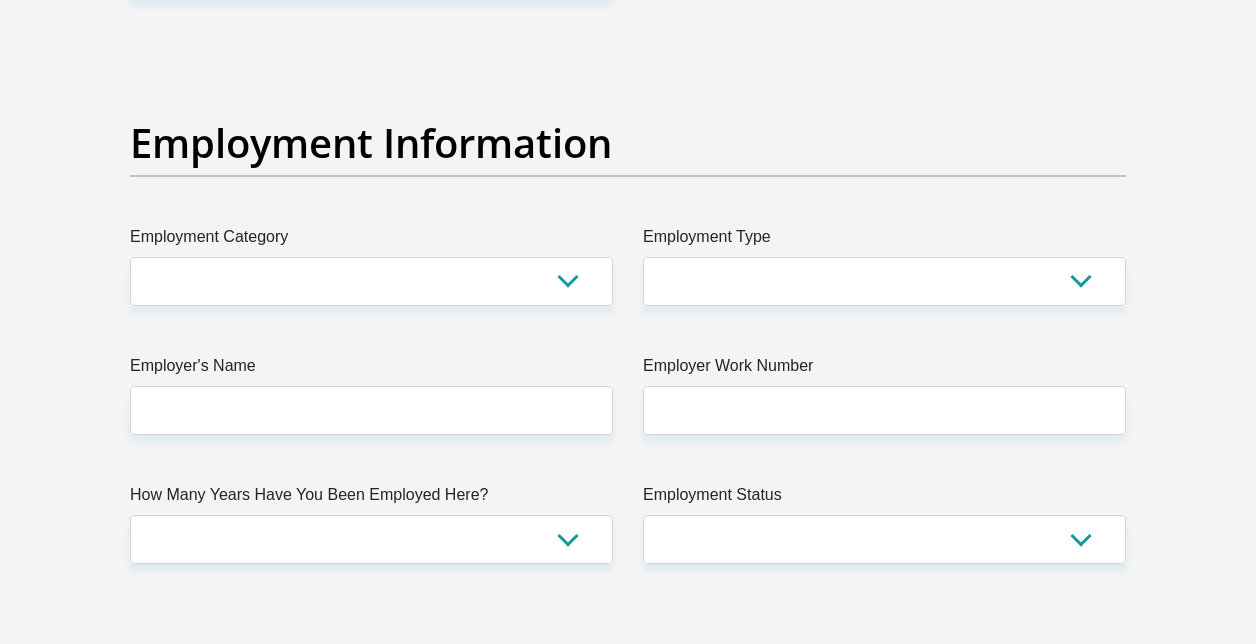 type on "5500" 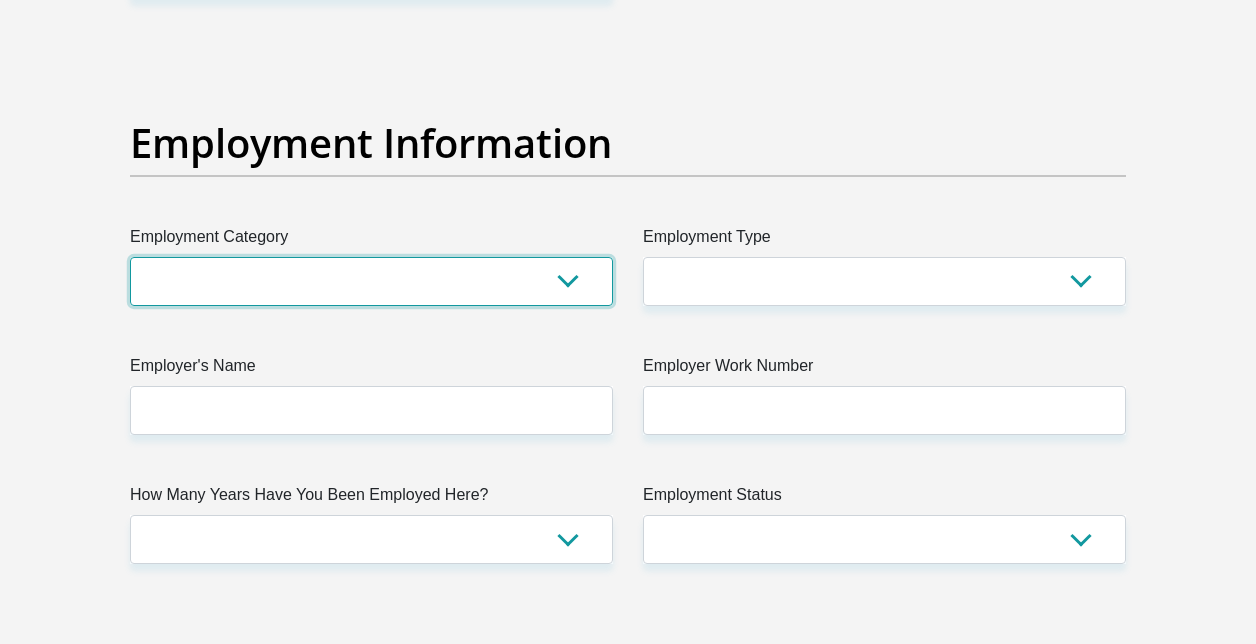 click on "AGRICULTURE
ALCOHOL & TOBACCO
CONSTRUCTION MATERIALS
METALLURGY
EQUIPMENT FOR RENEWABLE ENERGY
SPECIALIZED CONTRACTORS
CAR
GAMING (INCL. INTERNET
OTHER WHOLESALE
UNLICENSED PHARMACEUTICALS
CURRENCY EXCHANGE HOUSES
OTHER FINANCIAL INSTITUTIONS & INSURANCE
REAL ESTATE AGENTS
OIL & GAS
OTHER MATERIALS (E.G. IRON ORE)
PRECIOUS STONES & PRECIOUS METALS
POLITICAL ORGANIZATIONS
RELIGIOUS ORGANIZATIONS(NOT SECTS)
ACTI. HAVING BUSINESS DEAL WITH PUBLIC ADMINISTRATION
LAUNDROMATS" at bounding box center [371, 281] 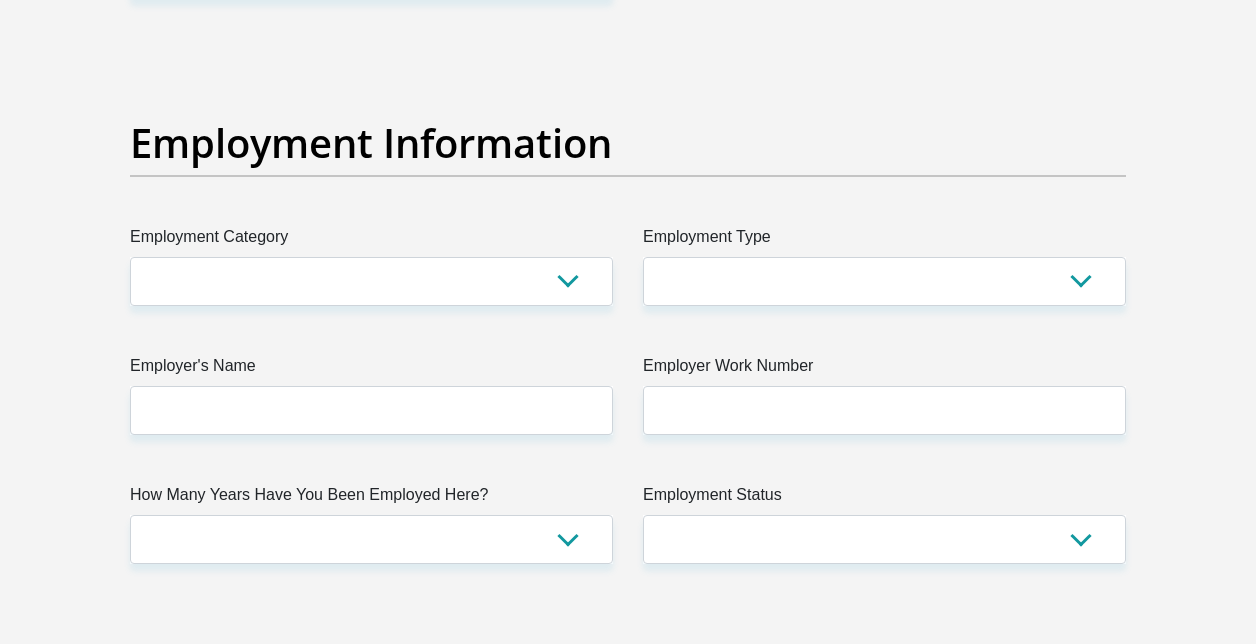 click on "Employment Information" at bounding box center [628, 172] 